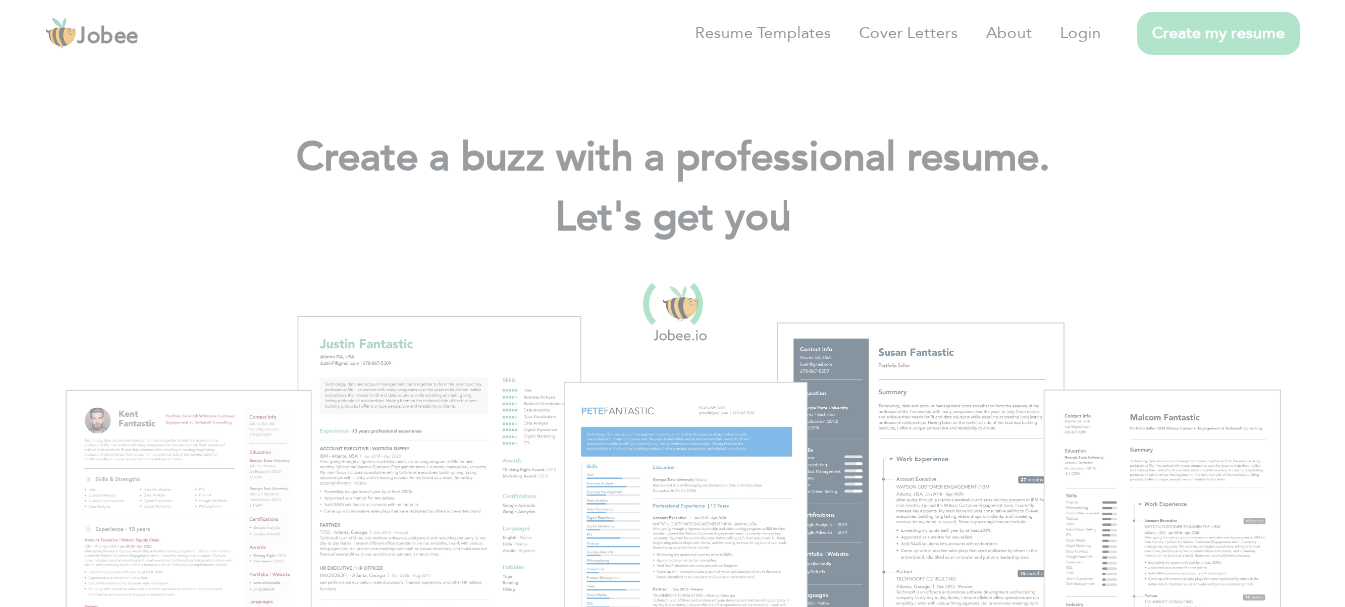 scroll, scrollTop: 0, scrollLeft: 0, axis: both 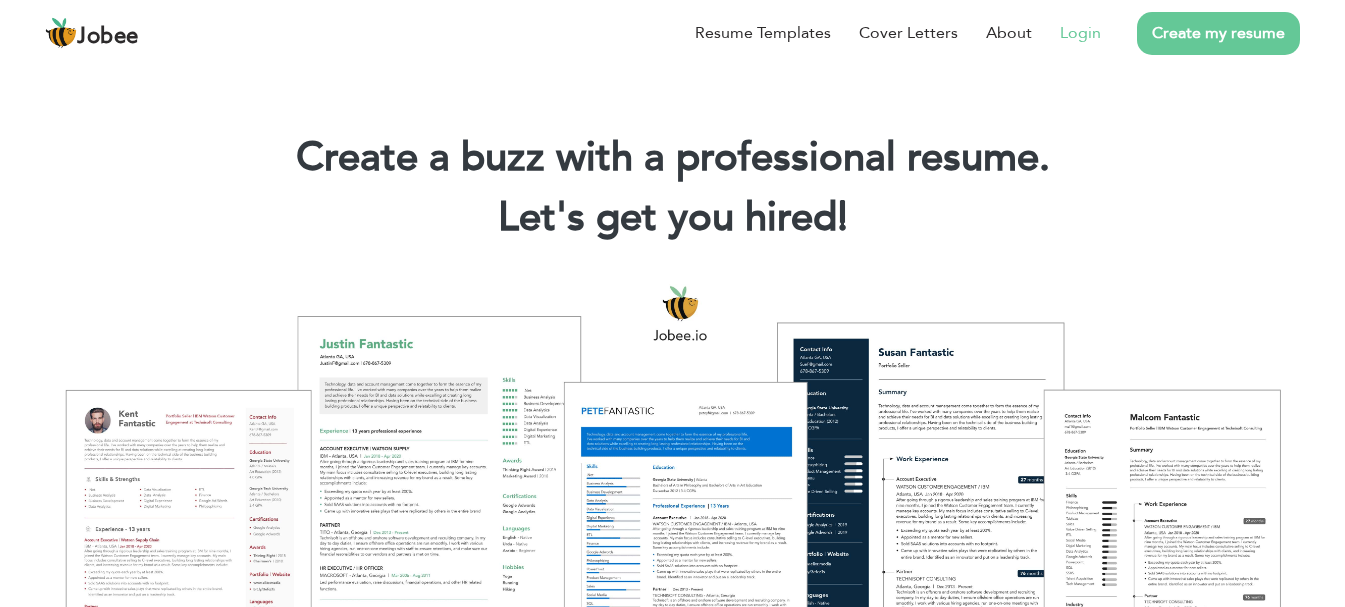 click on "Login" at bounding box center [1080, 33] 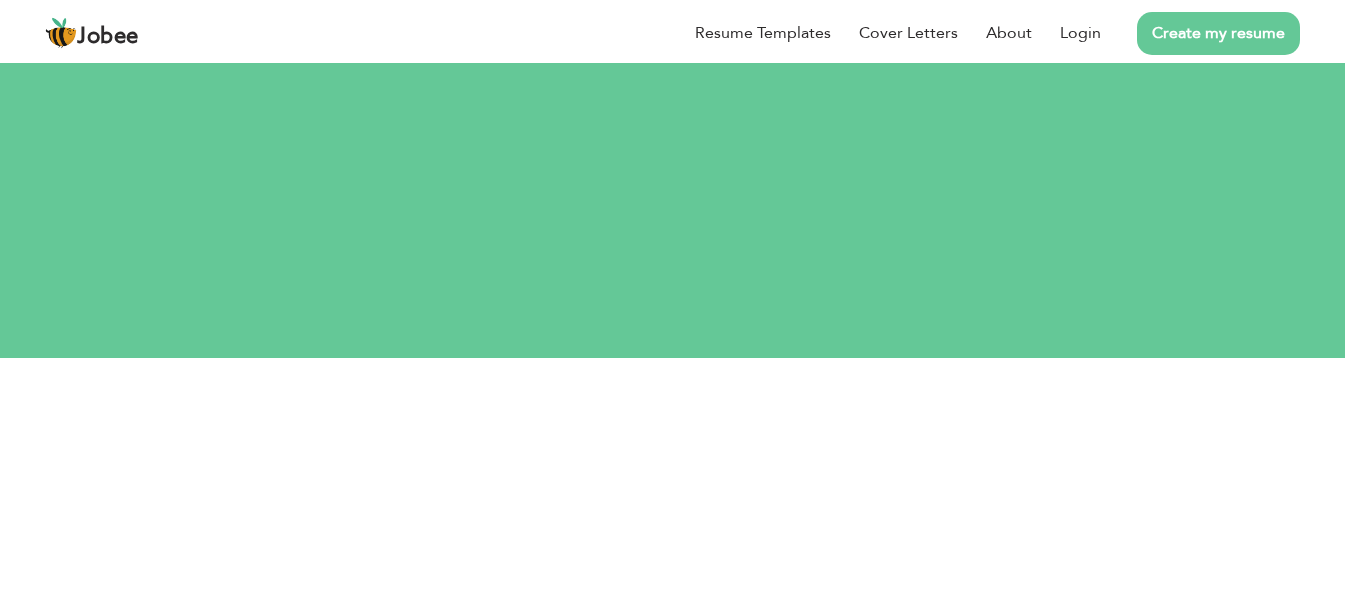 scroll, scrollTop: 0, scrollLeft: 0, axis: both 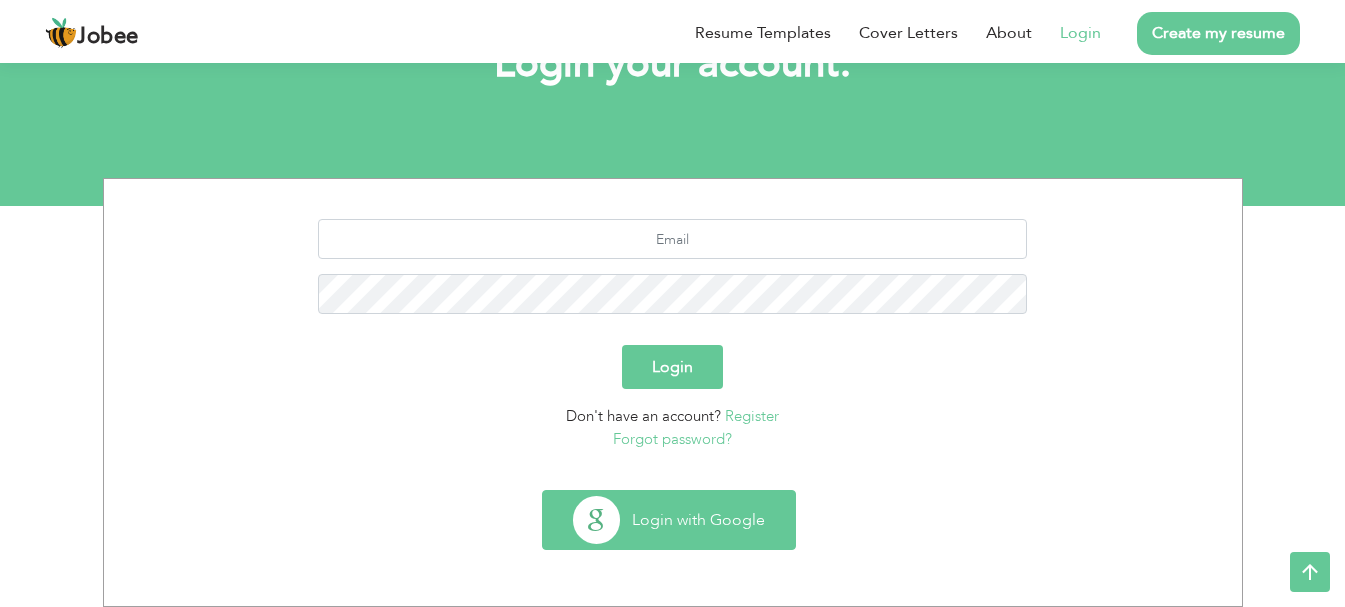 click on "Login with Google" at bounding box center (669, 520) 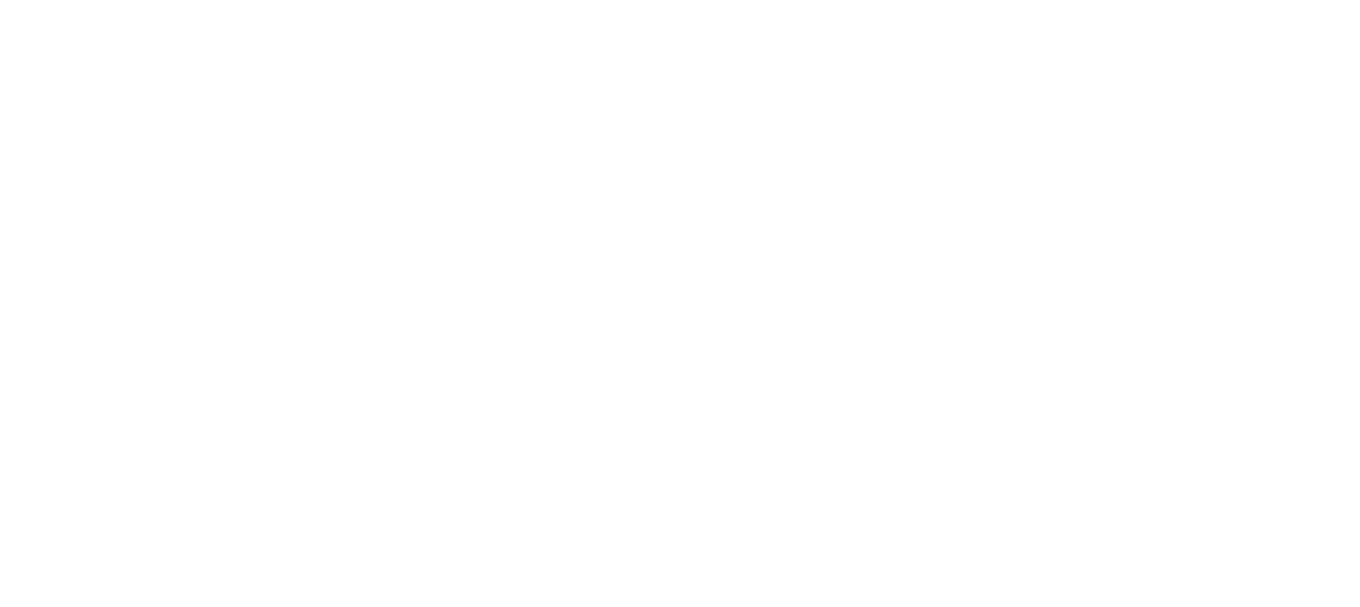 scroll, scrollTop: 0, scrollLeft: 0, axis: both 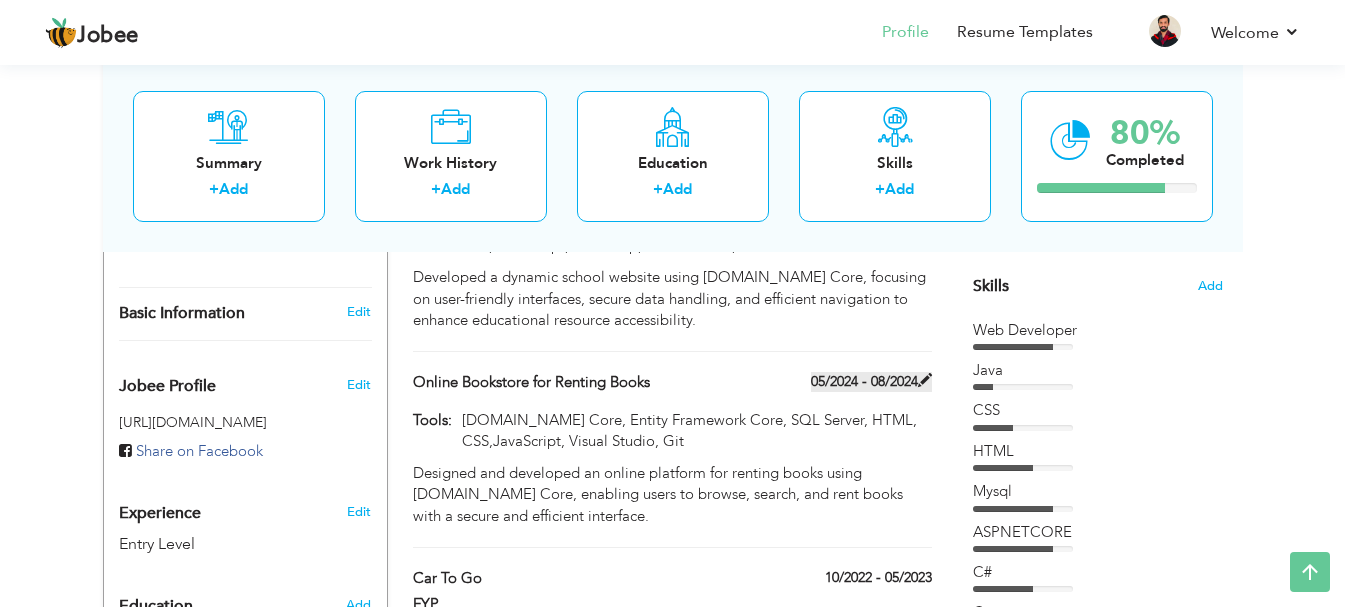 click on "05/2024 -  08/2024" at bounding box center (871, 382) 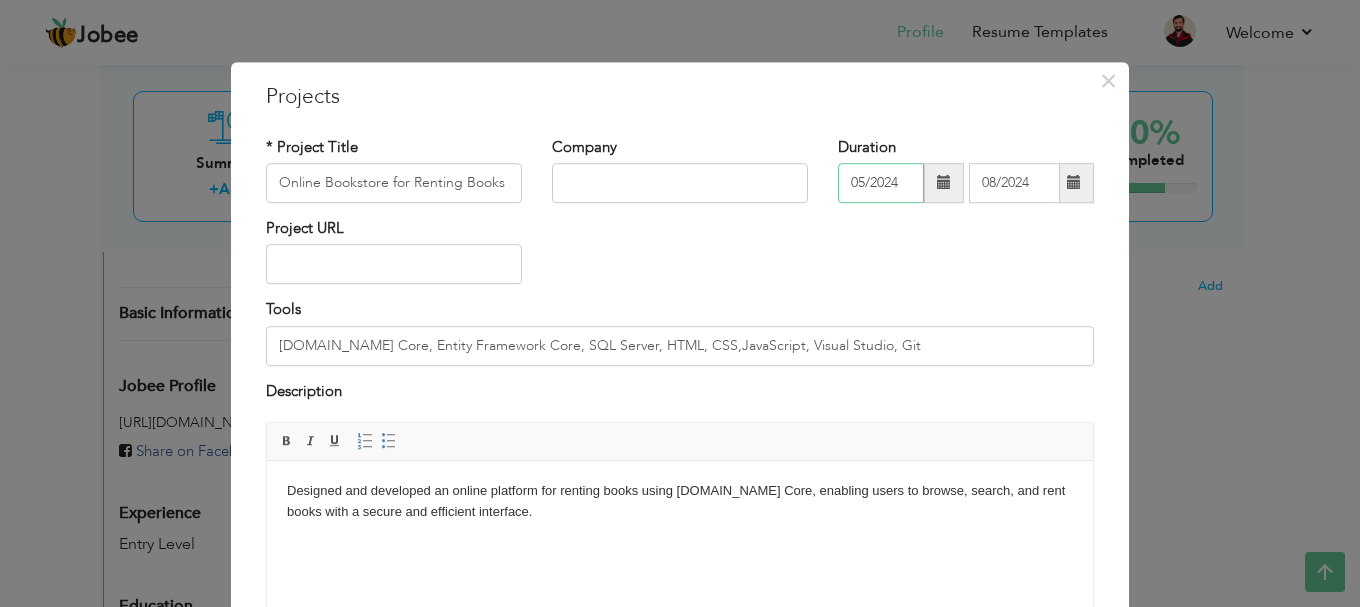 click on "05/2024" at bounding box center (881, 183) 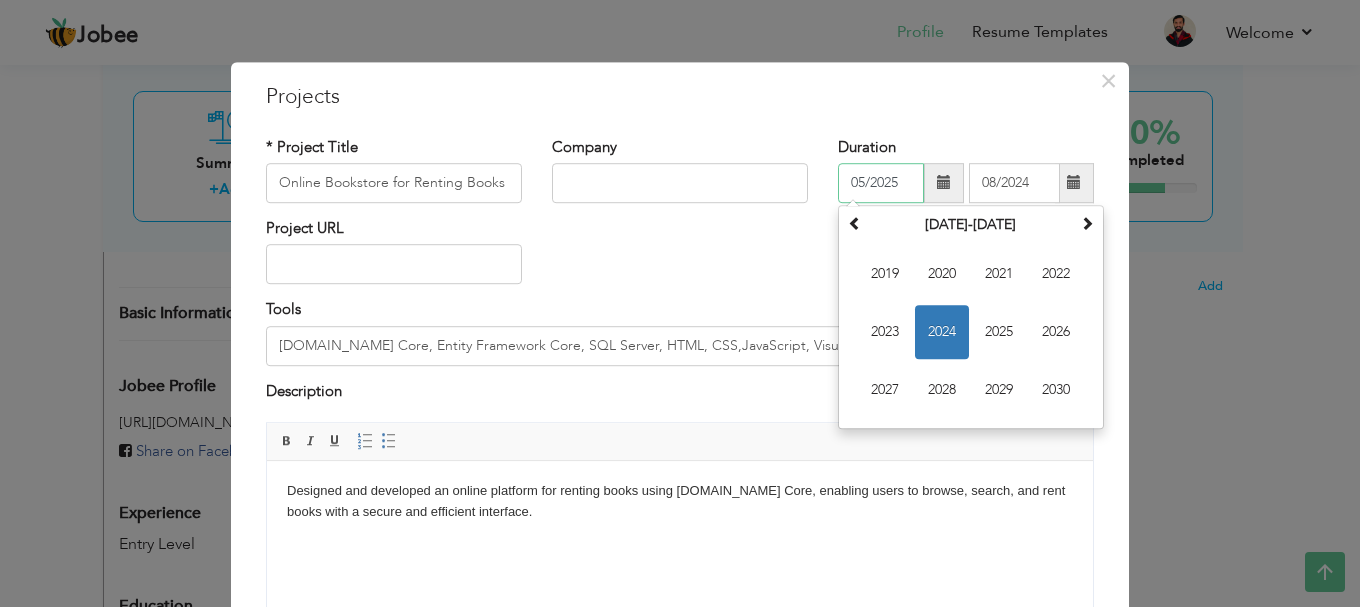 type on "05/2025" 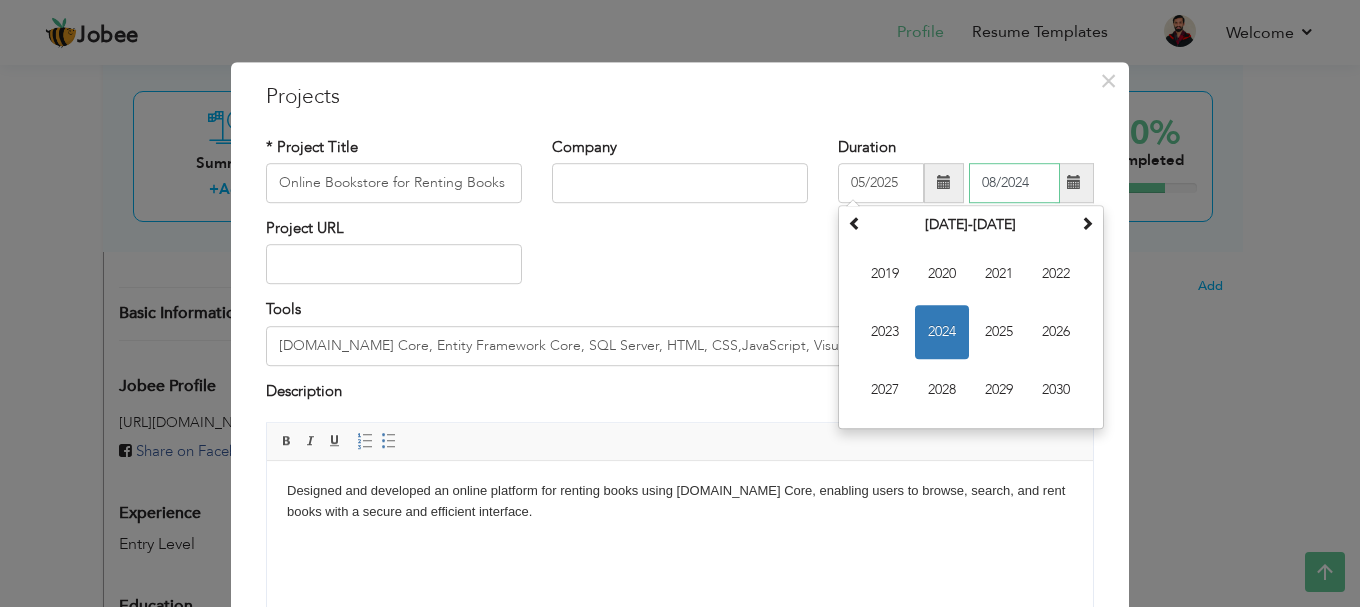 click on "08/2024" at bounding box center [1014, 183] 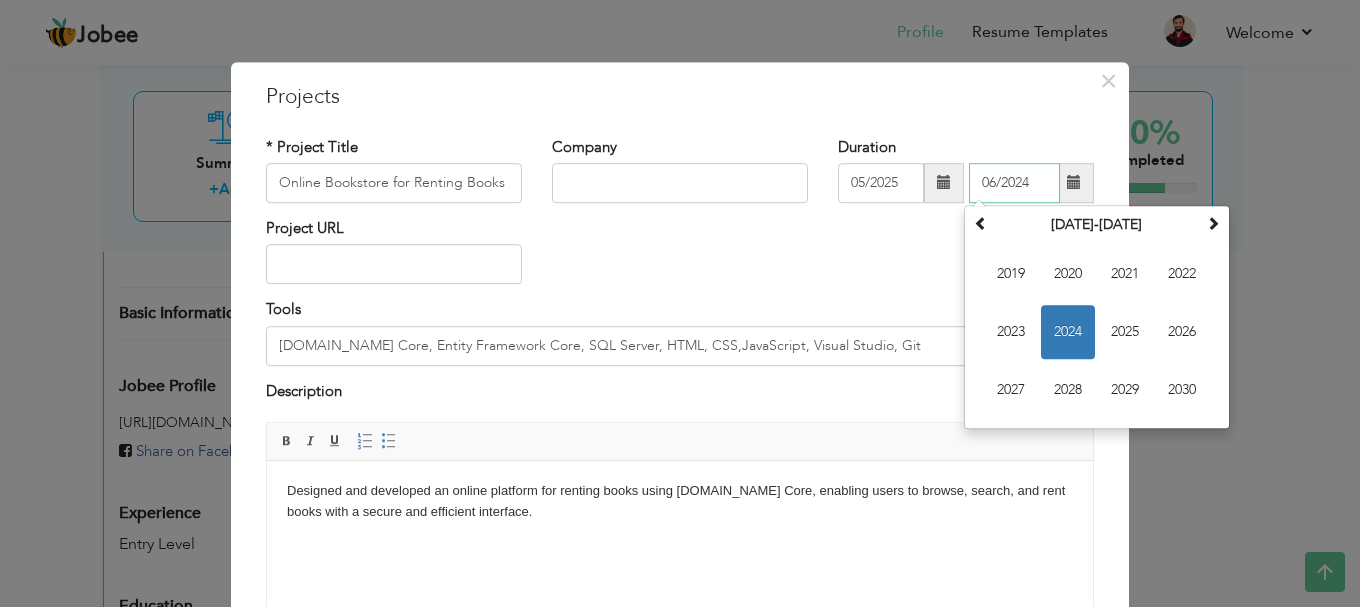 type on "06/2024" 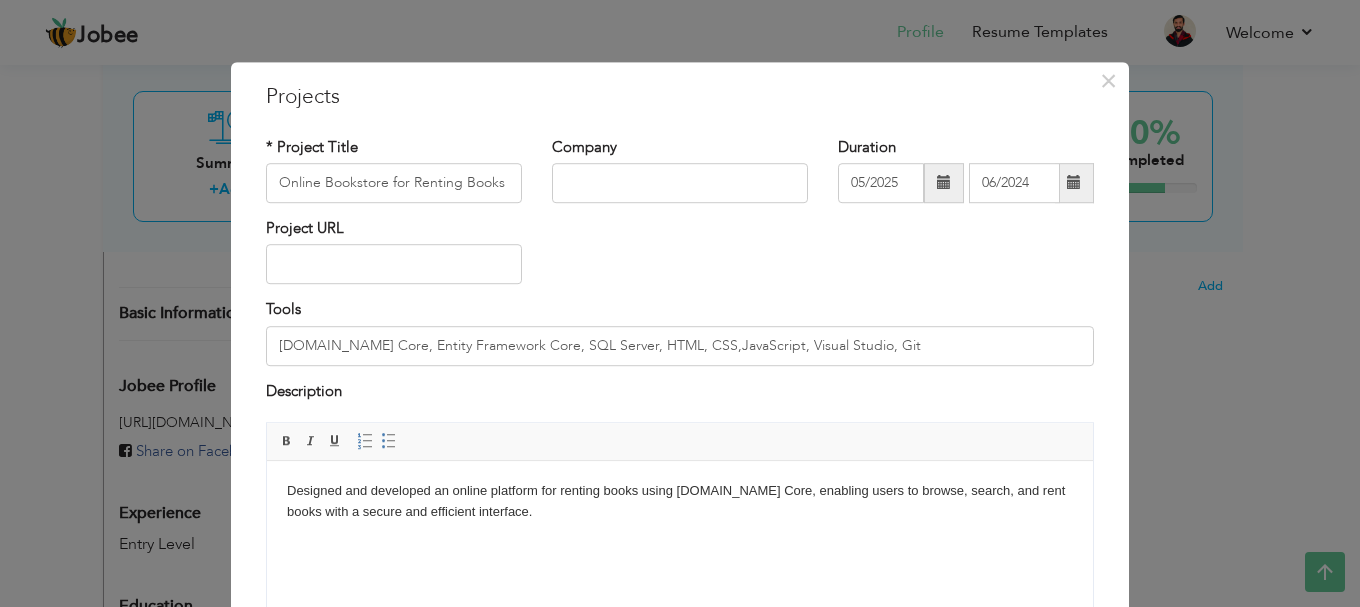 click on "×
Projects
* Project Title
Online Bookstore for Renting Books
Company" at bounding box center [680, 303] 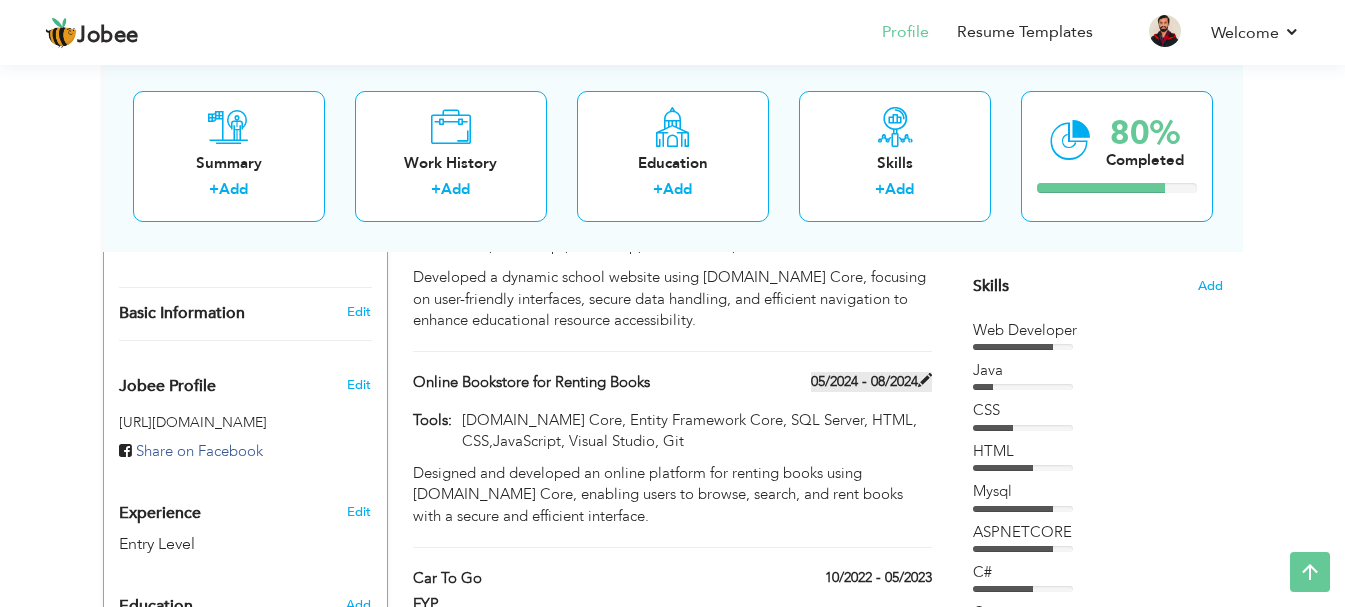 click at bounding box center [925, 380] 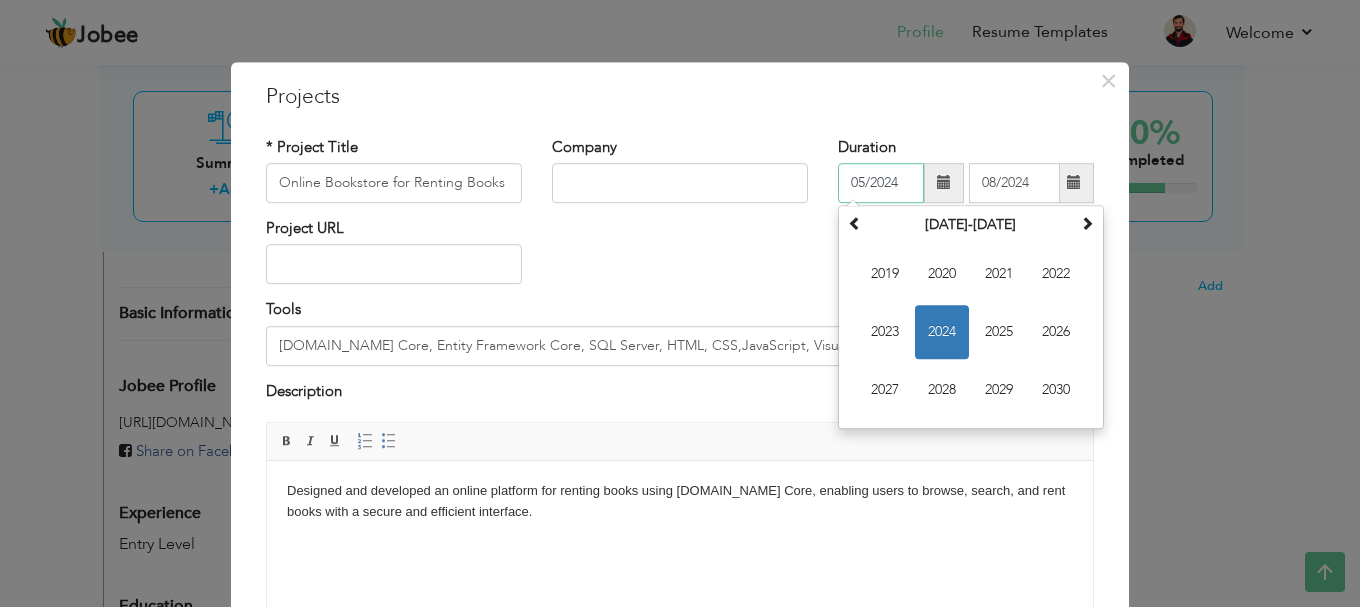 click on "05/2024" at bounding box center [881, 183] 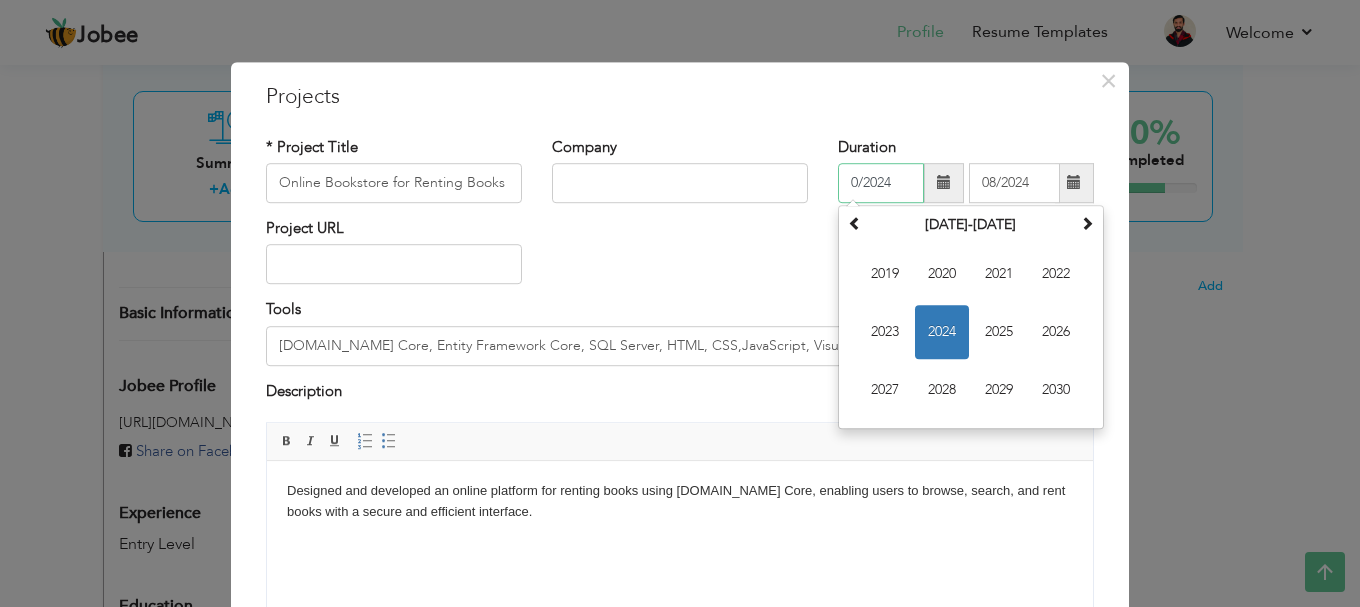type on "05/2024" 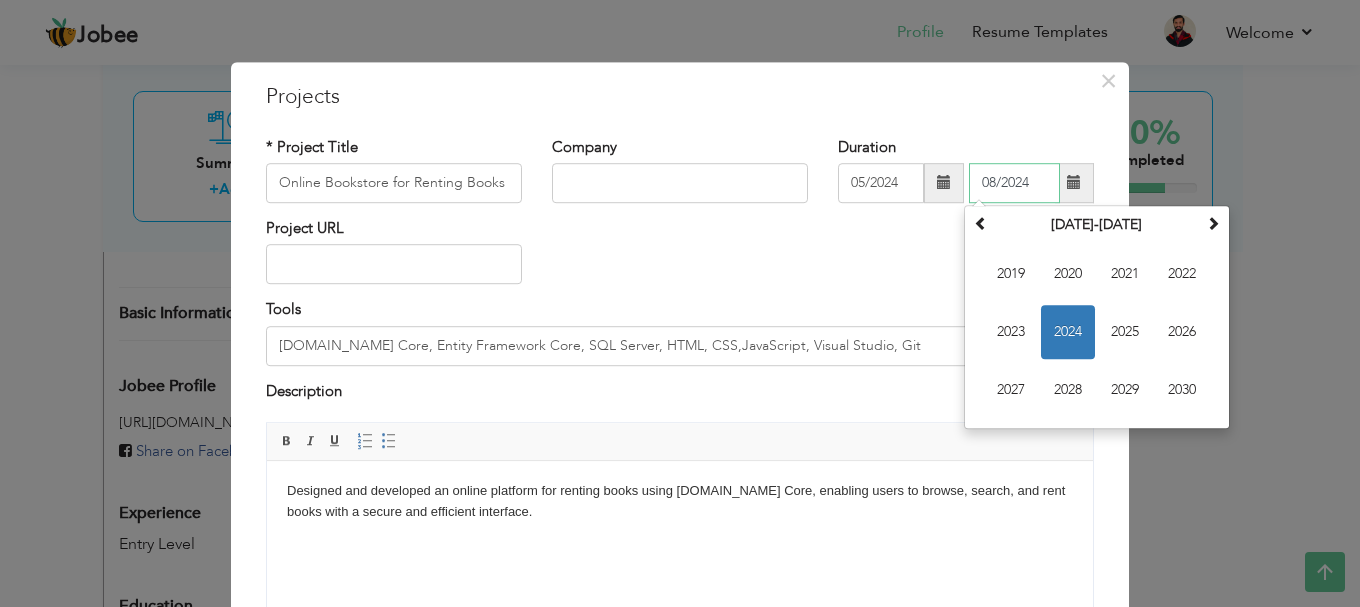 click on "08/2024" at bounding box center [1014, 183] 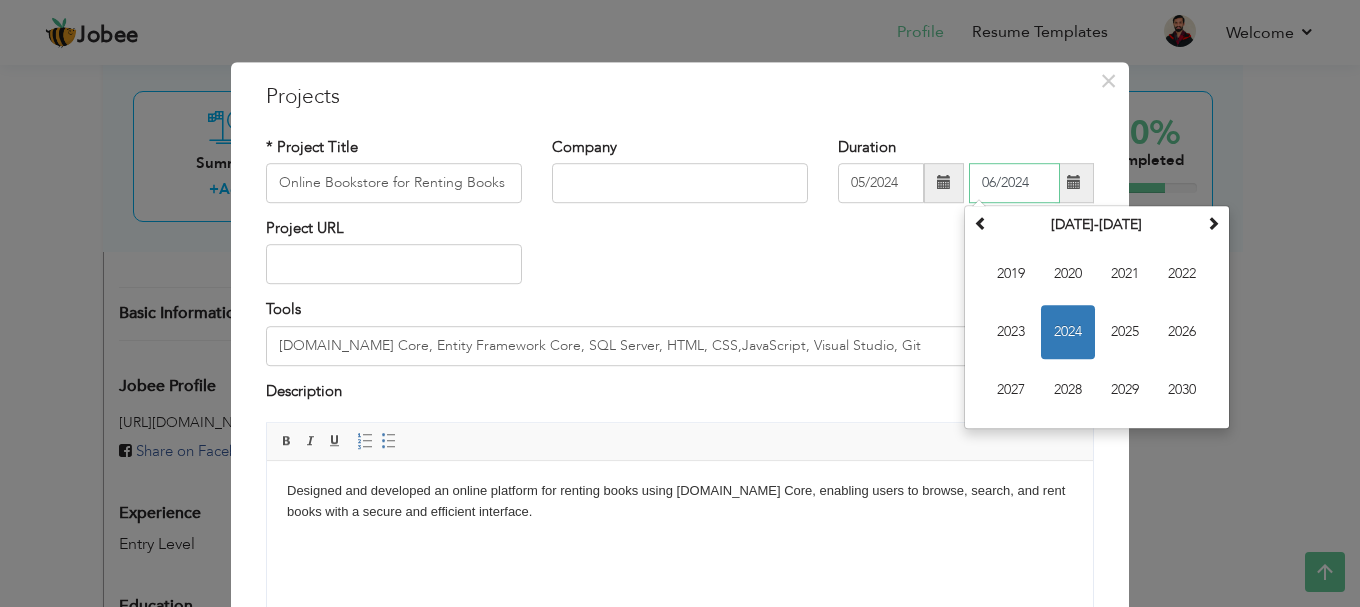 click on "06/2024" at bounding box center [1014, 183] 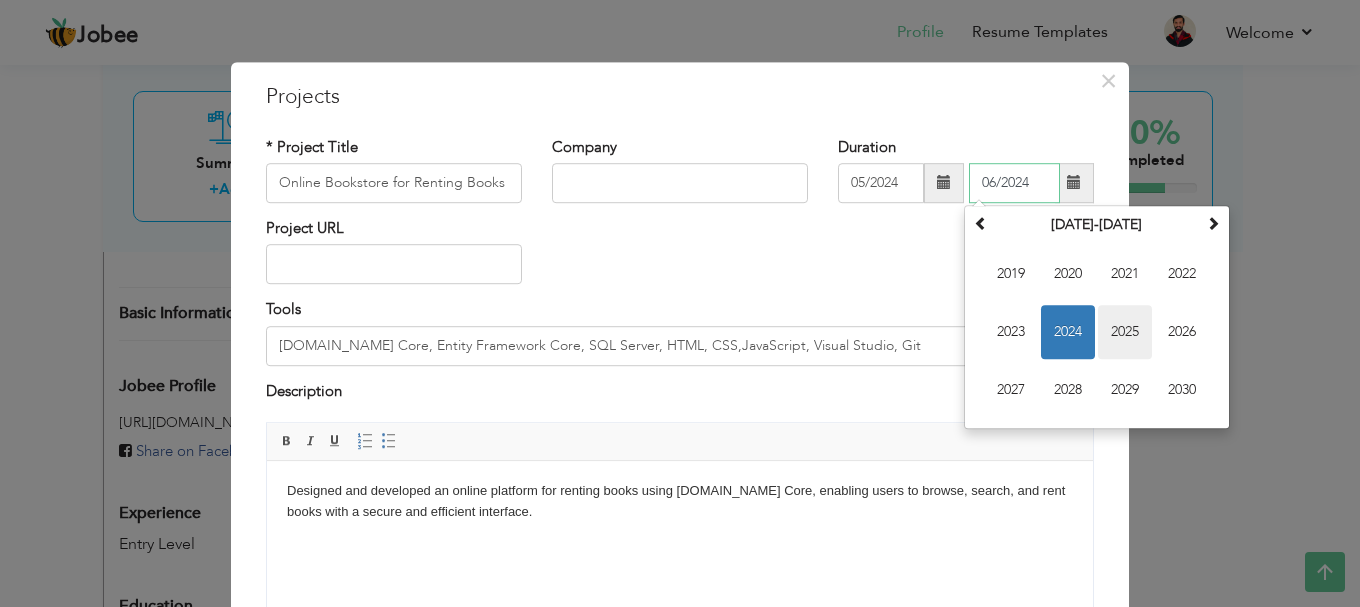 click on "2025" at bounding box center [1125, 332] 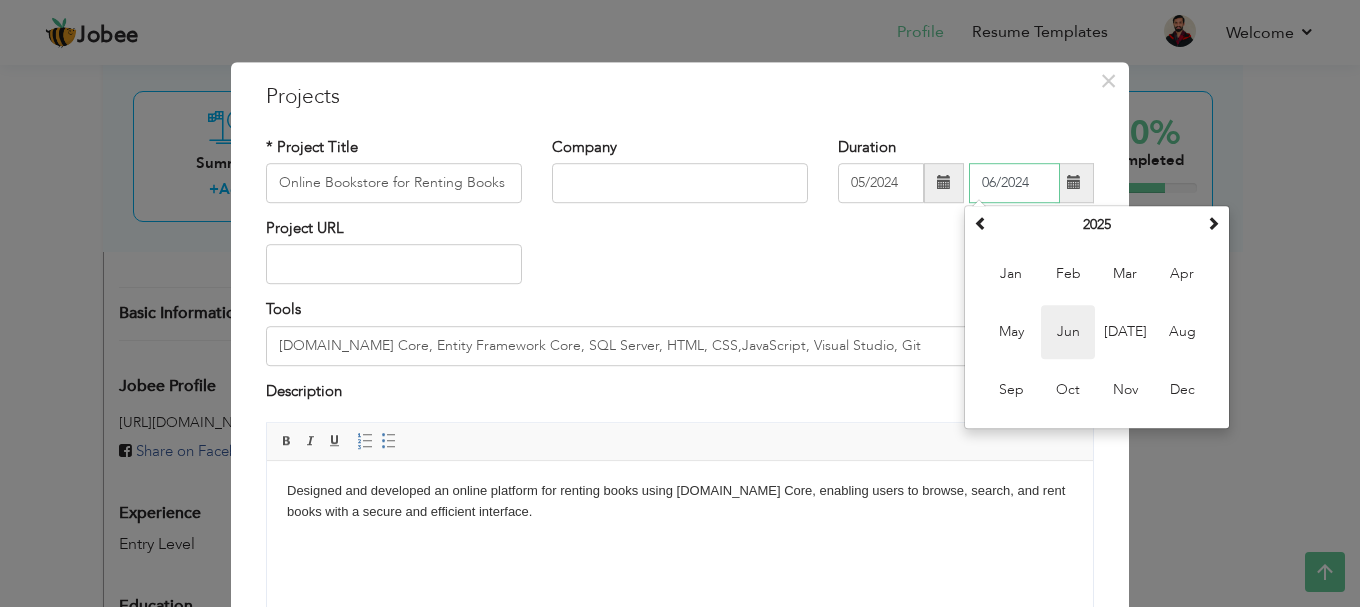 click on "Jun" at bounding box center [1068, 332] 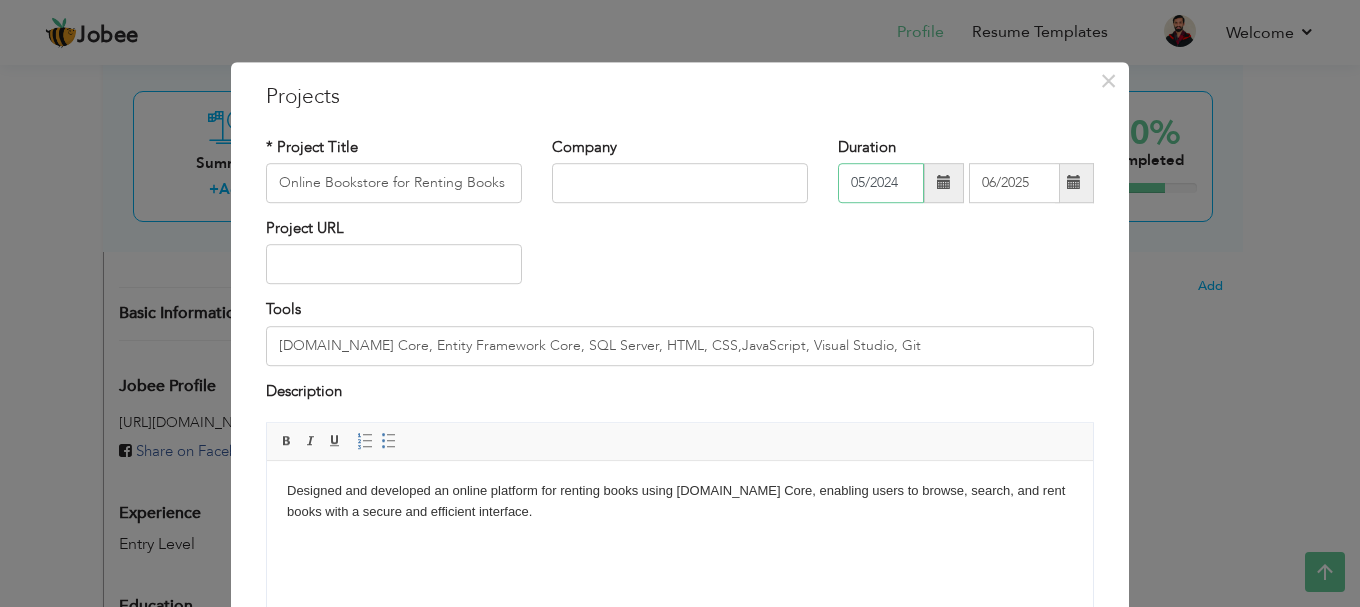 click on "05/2024" at bounding box center (881, 183) 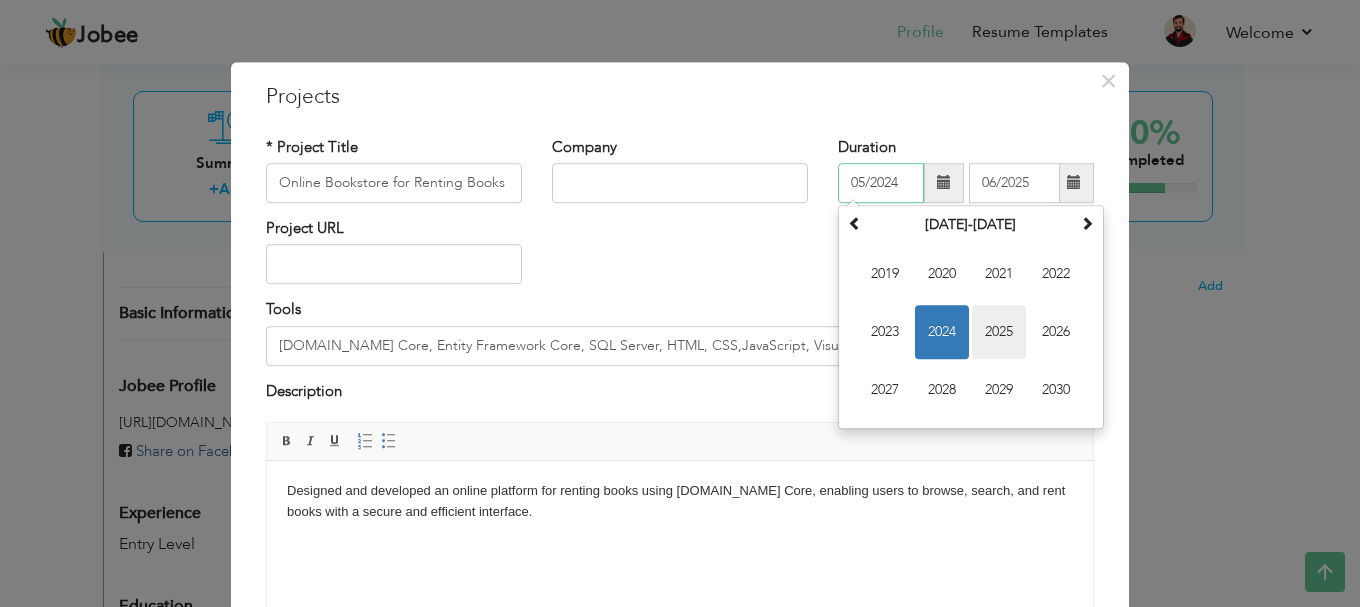 click on "2025" at bounding box center [999, 332] 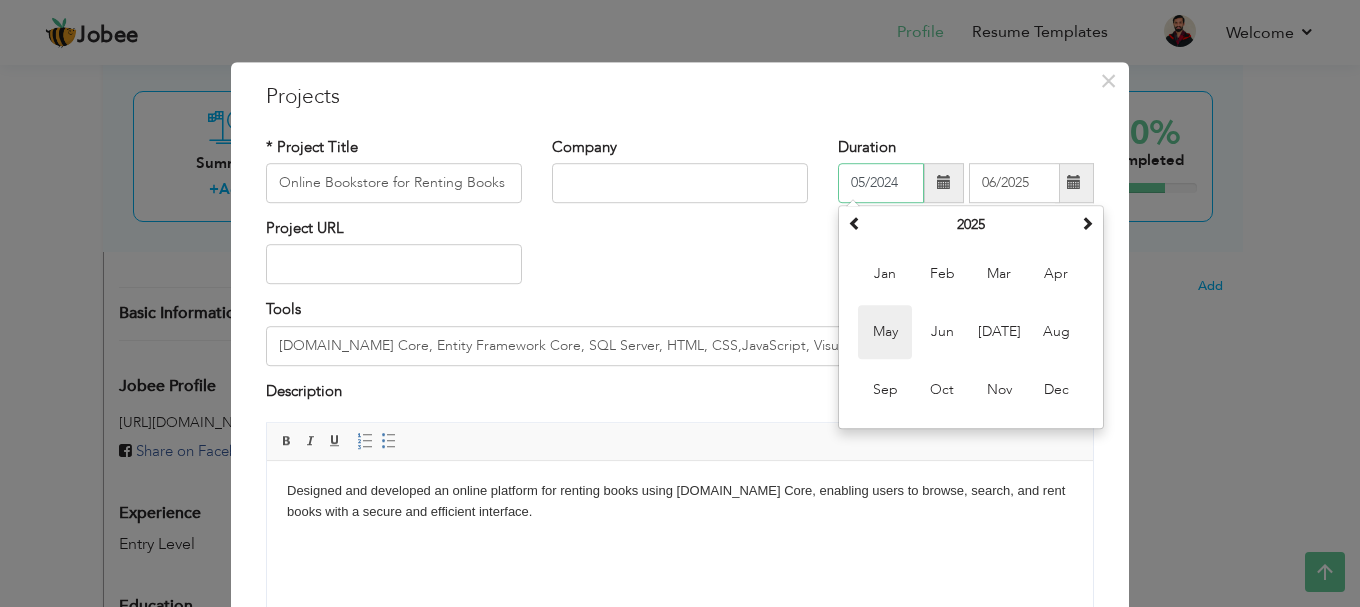 click on "May" at bounding box center (885, 332) 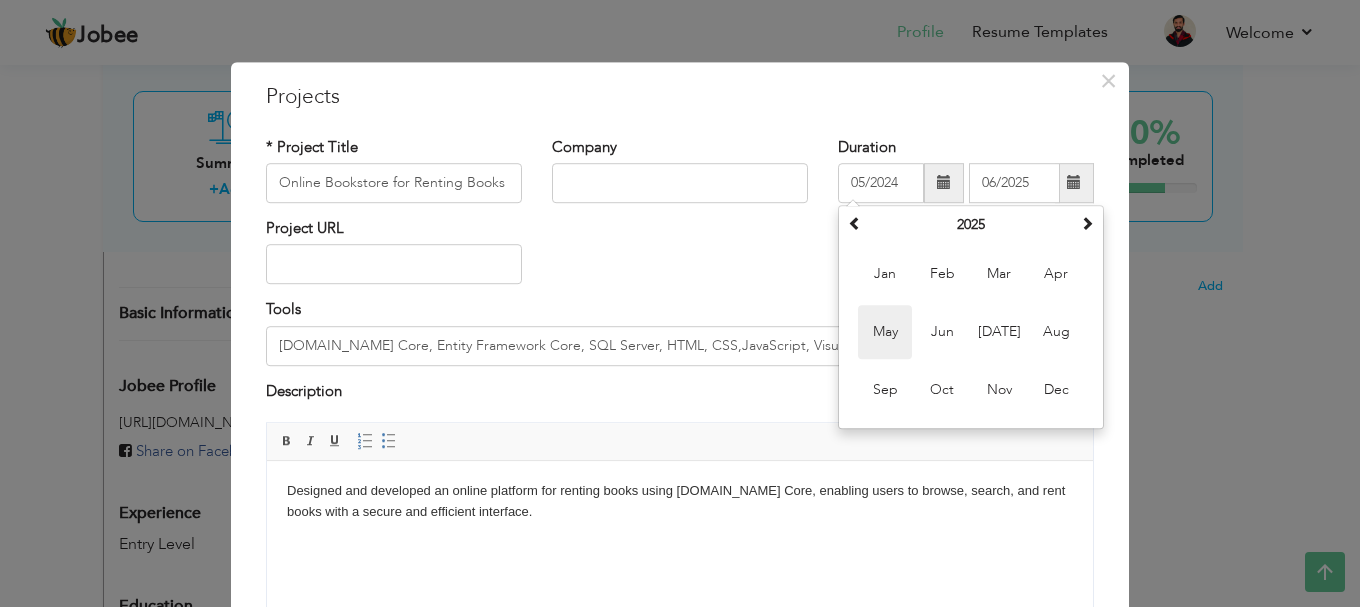 type on "05/2025" 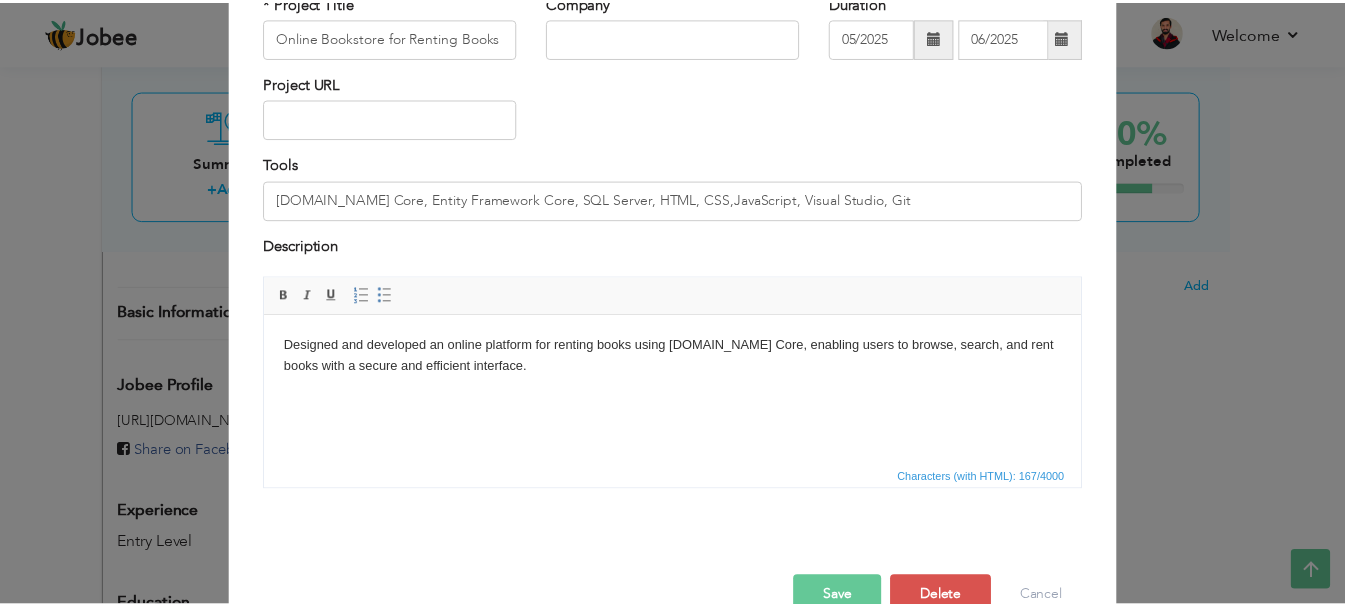scroll, scrollTop: 185, scrollLeft: 0, axis: vertical 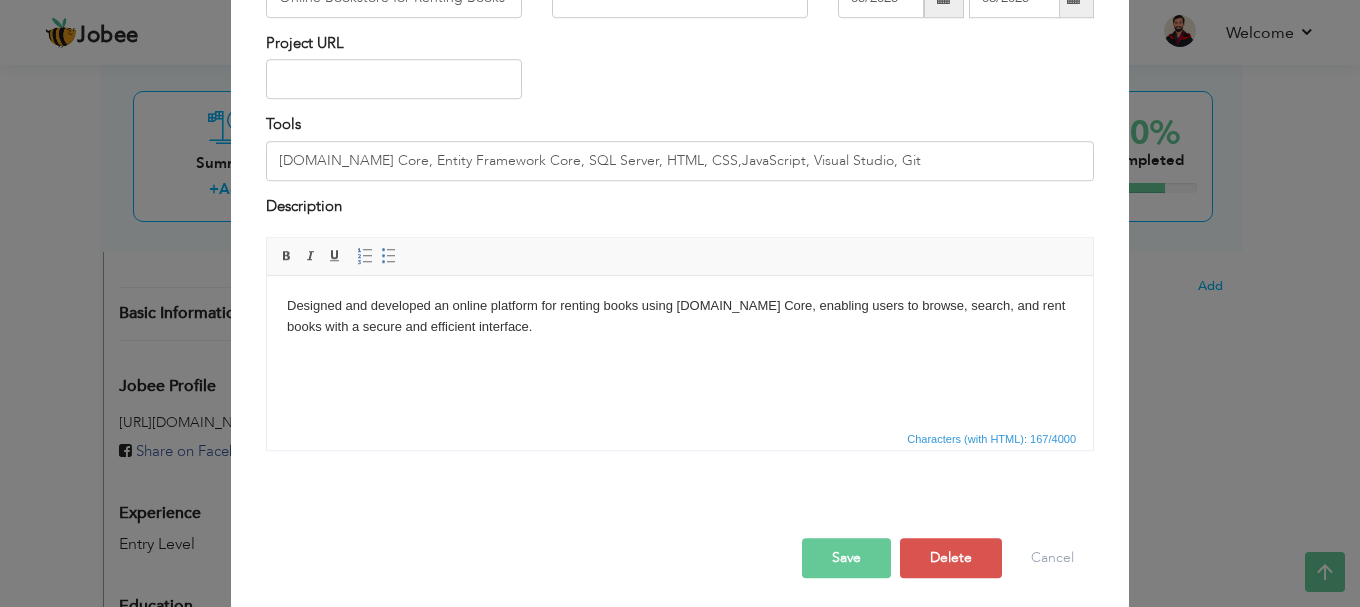click on "Save" at bounding box center (846, 558) 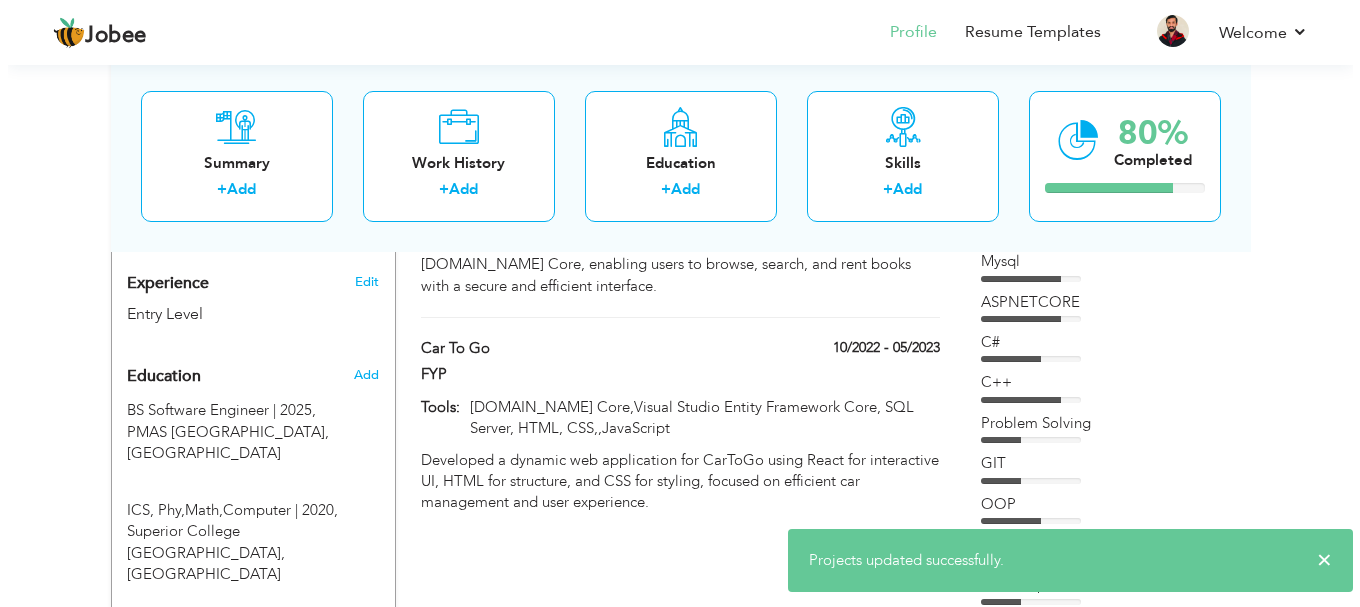scroll, scrollTop: 727, scrollLeft: 0, axis: vertical 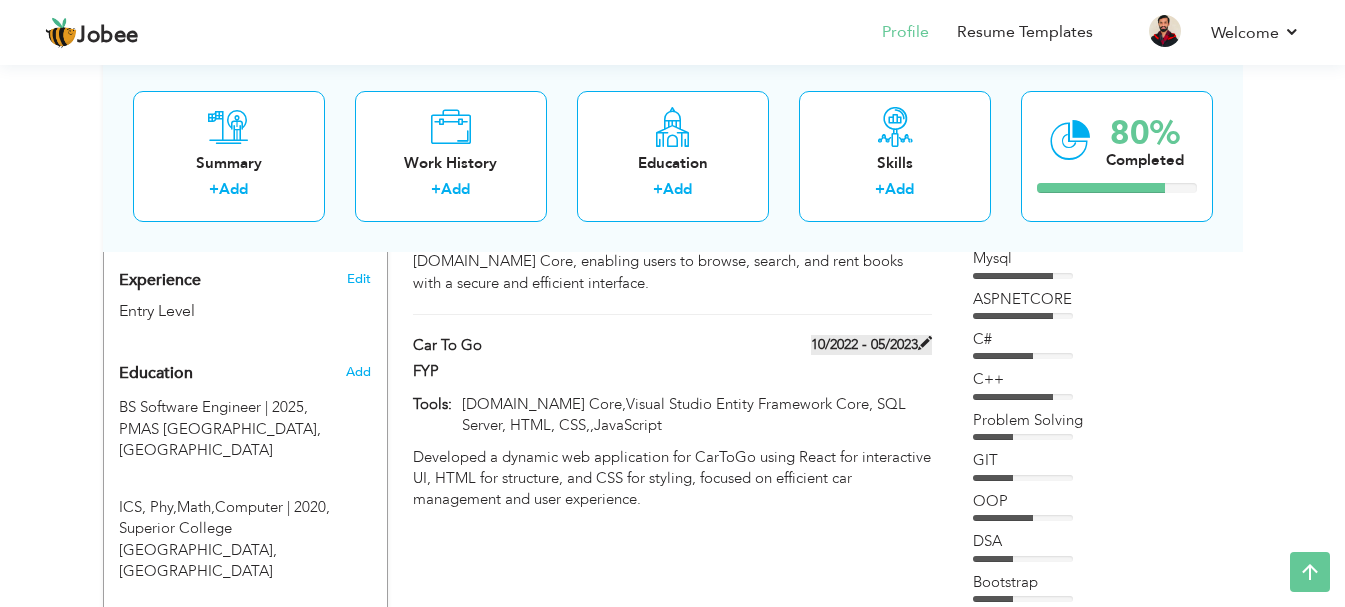 click at bounding box center [925, 343] 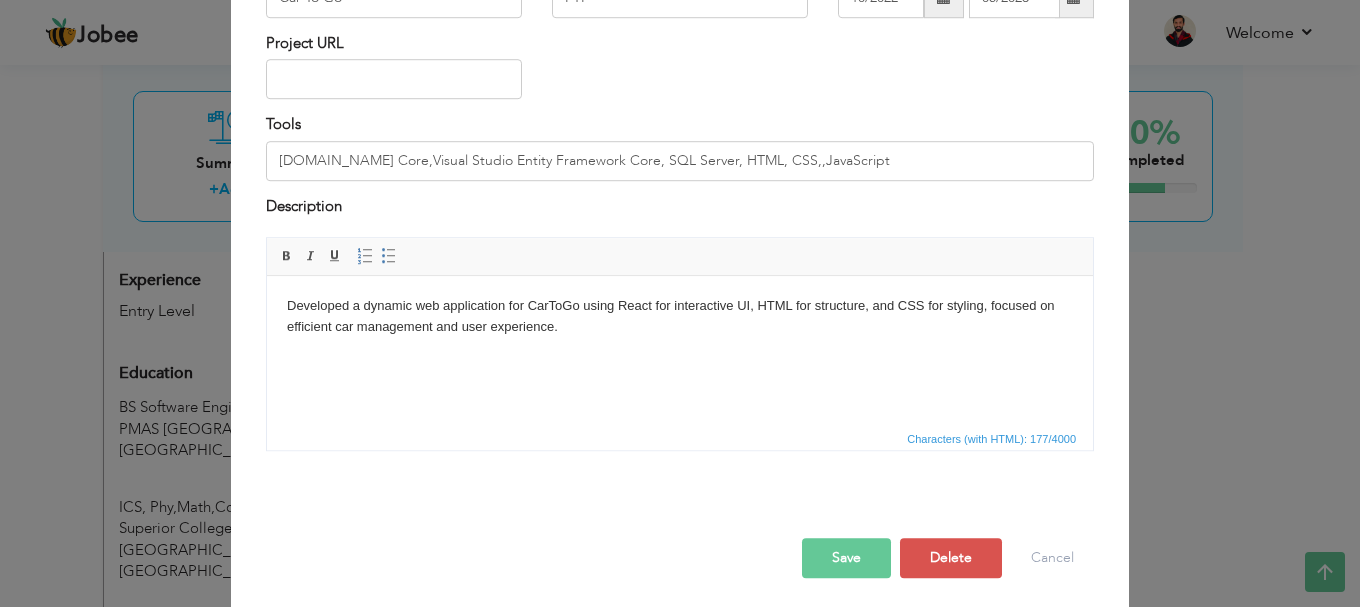 scroll, scrollTop: 0, scrollLeft: 0, axis: both 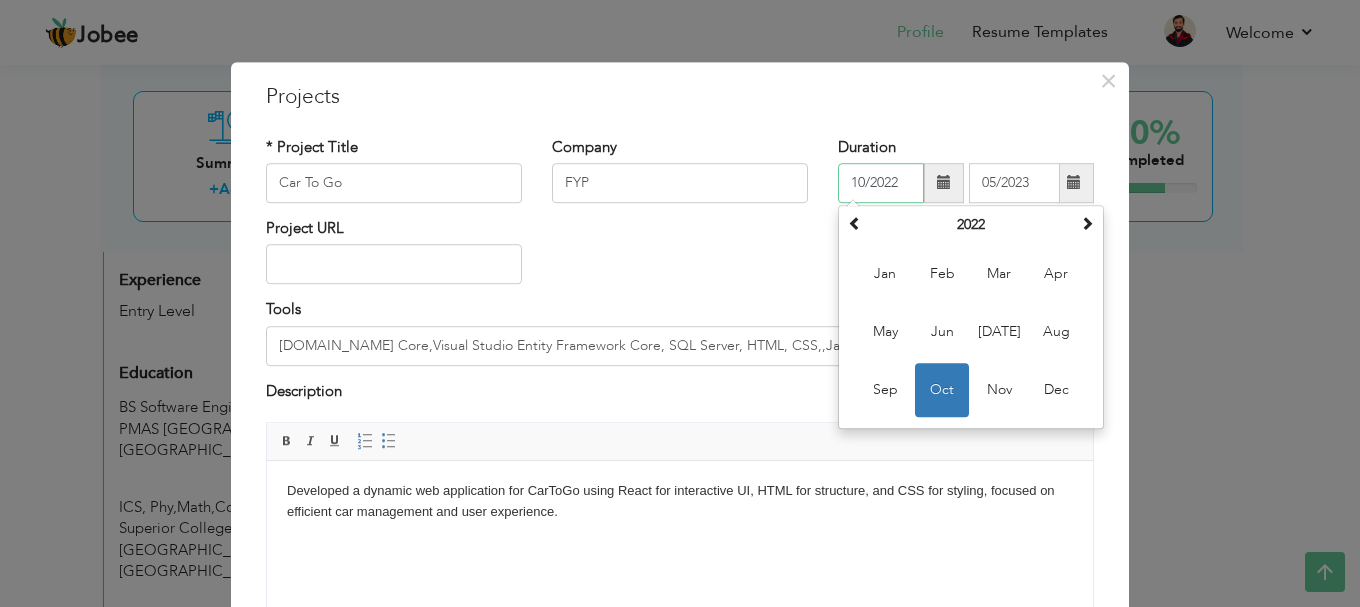 click on "10/2022" at bounding box center [881, 183] 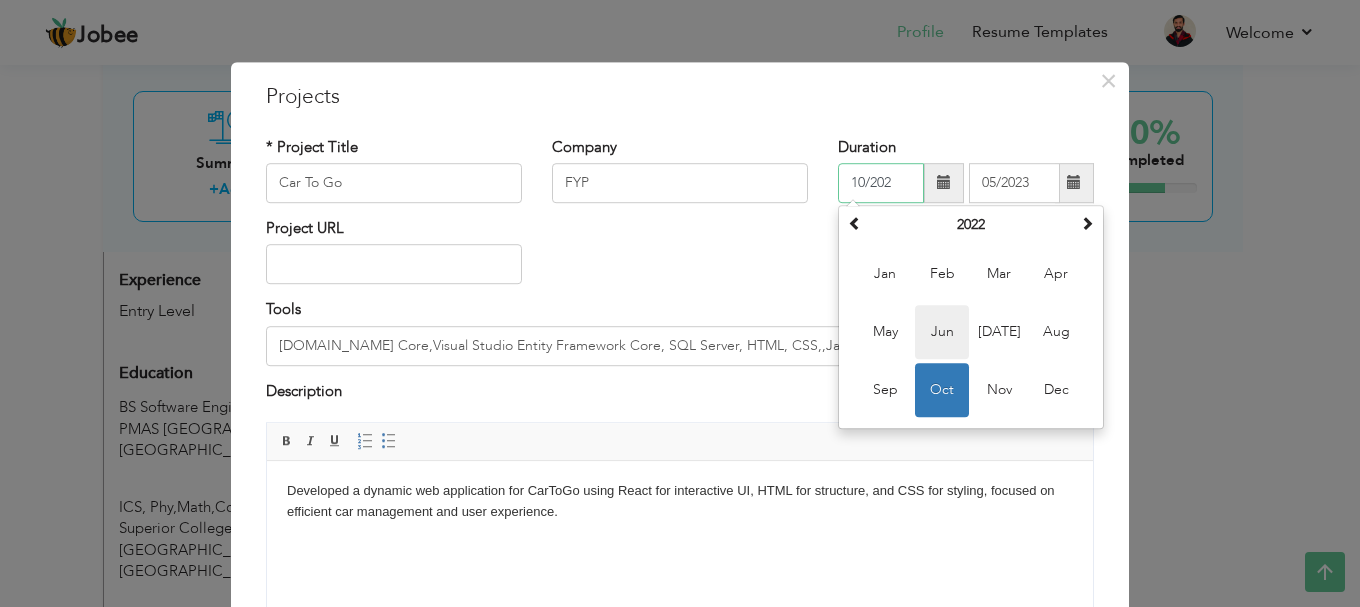 click on "Jun" at bounding box center [942, 332] 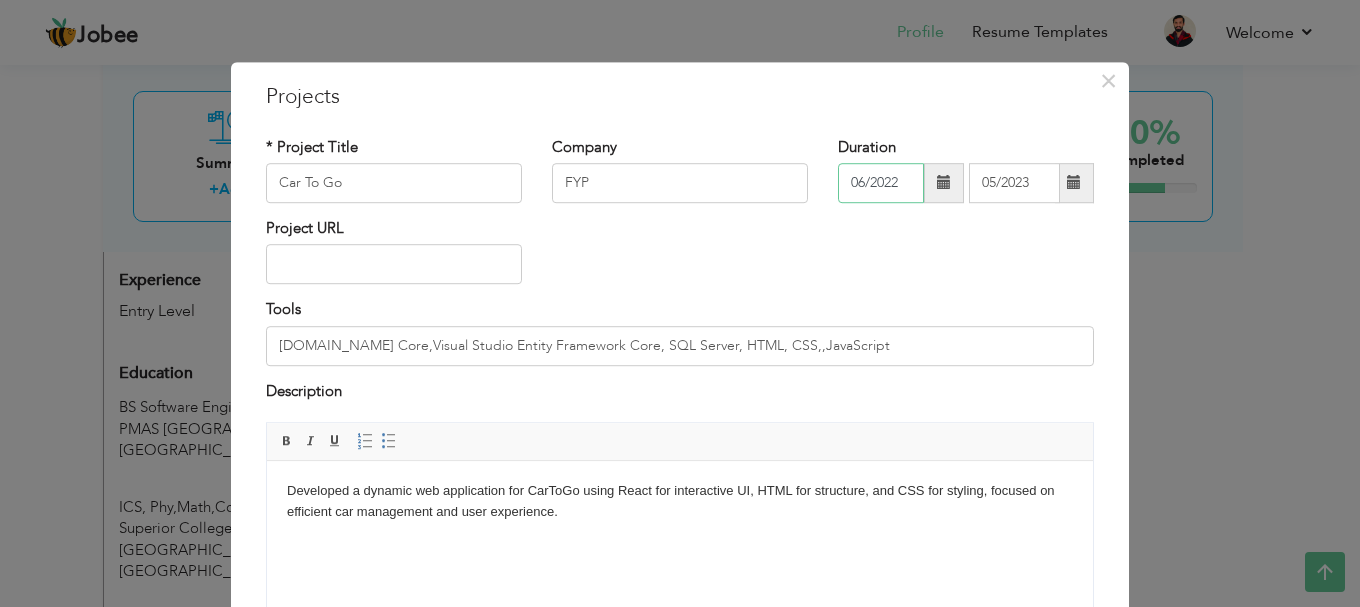 click on "06/2022" at bounding box center [881, 183] 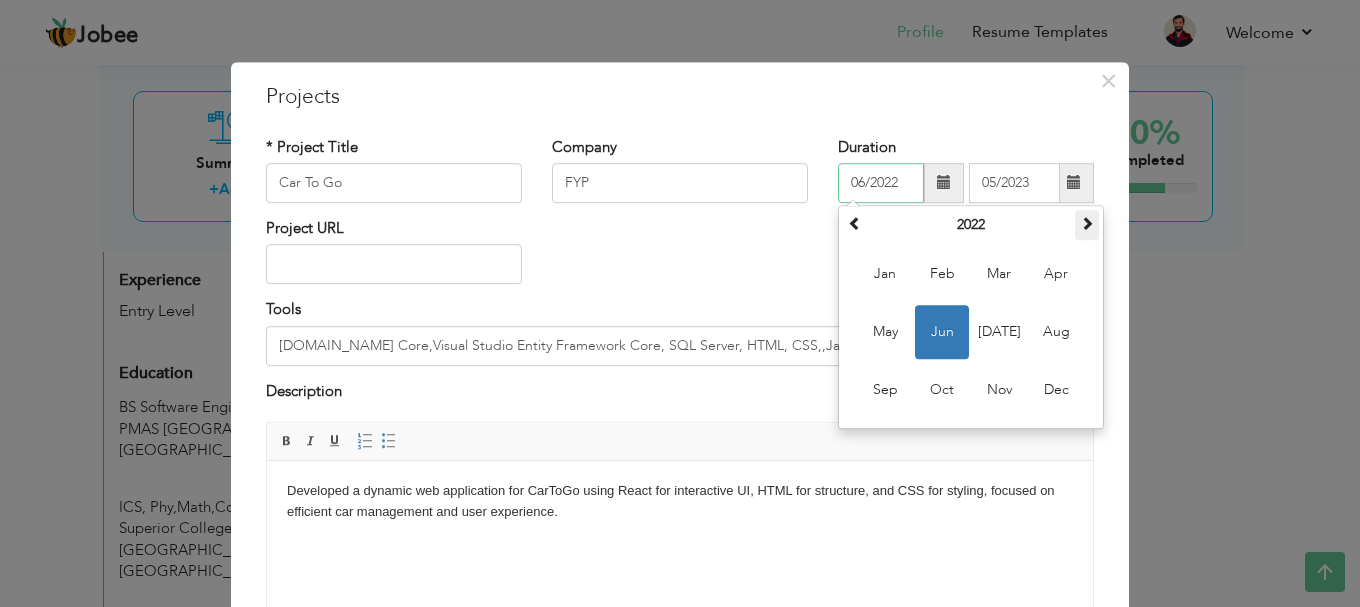 click at bounding box center (1087, 223) 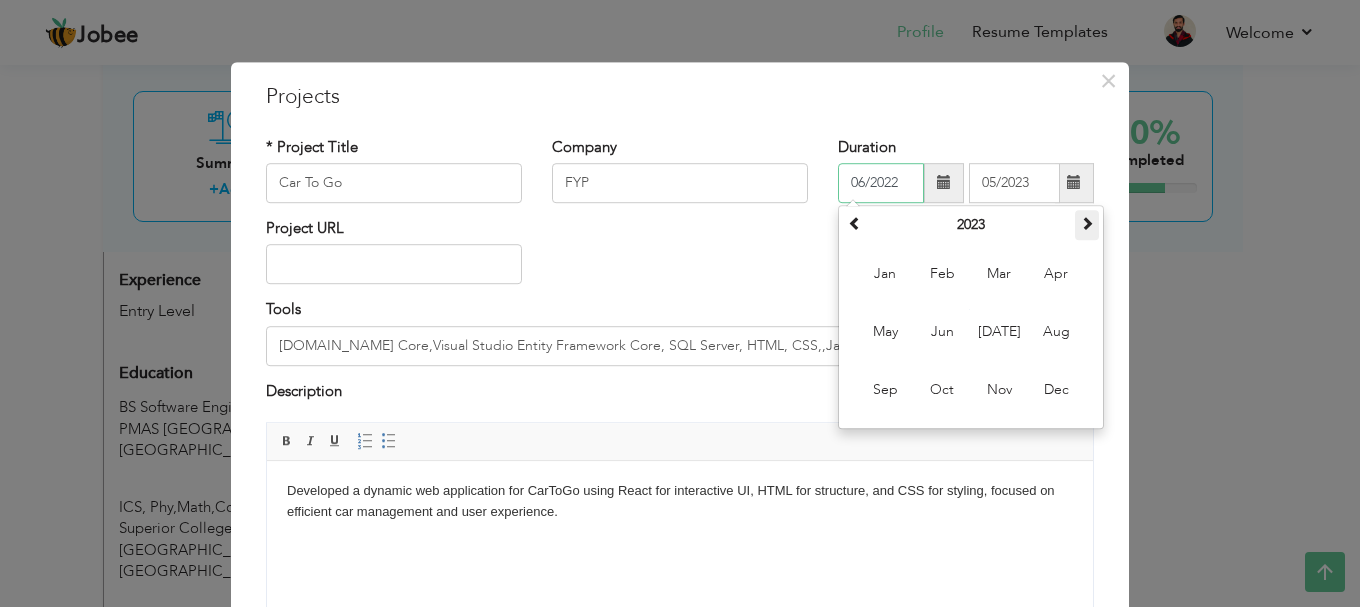 click at bounding box center (1087, 223) 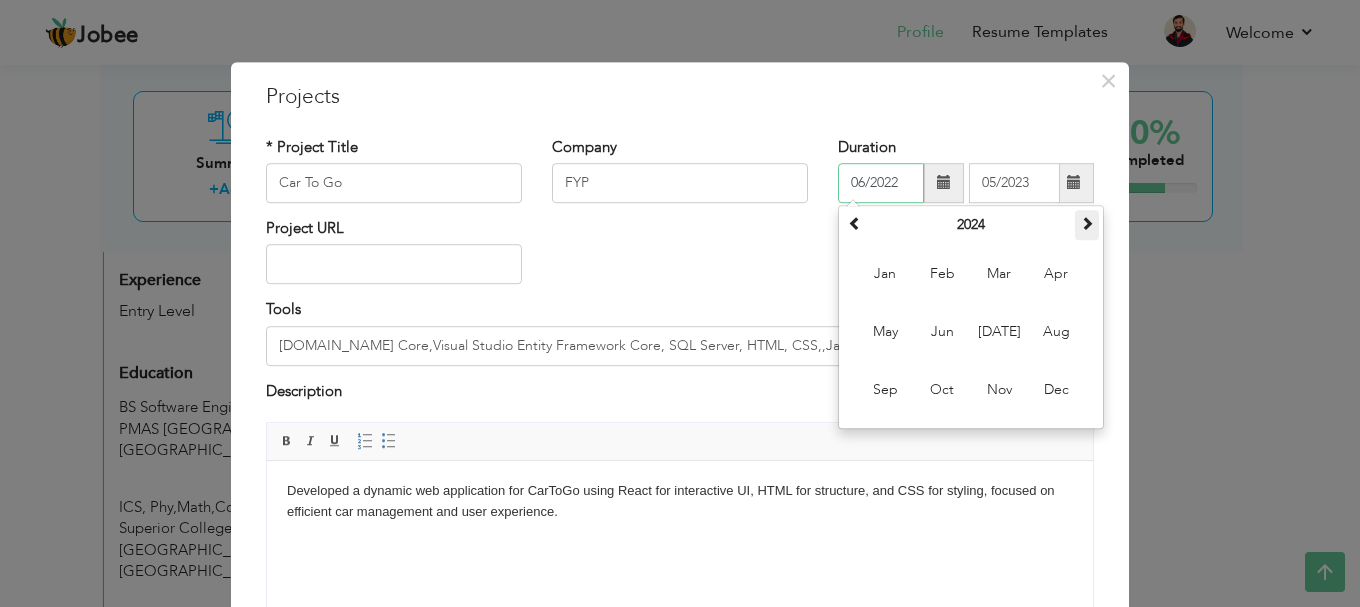click at bounding box center [1087, 223] 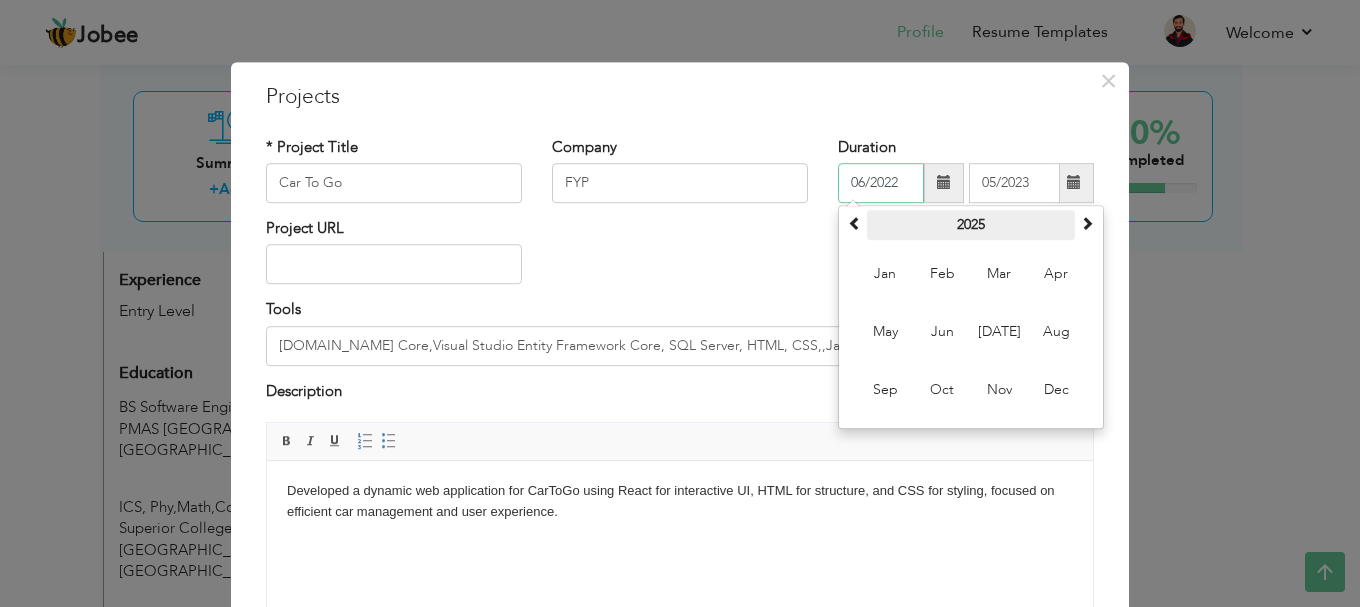 click on "2025" at bounding box center (971, 225) 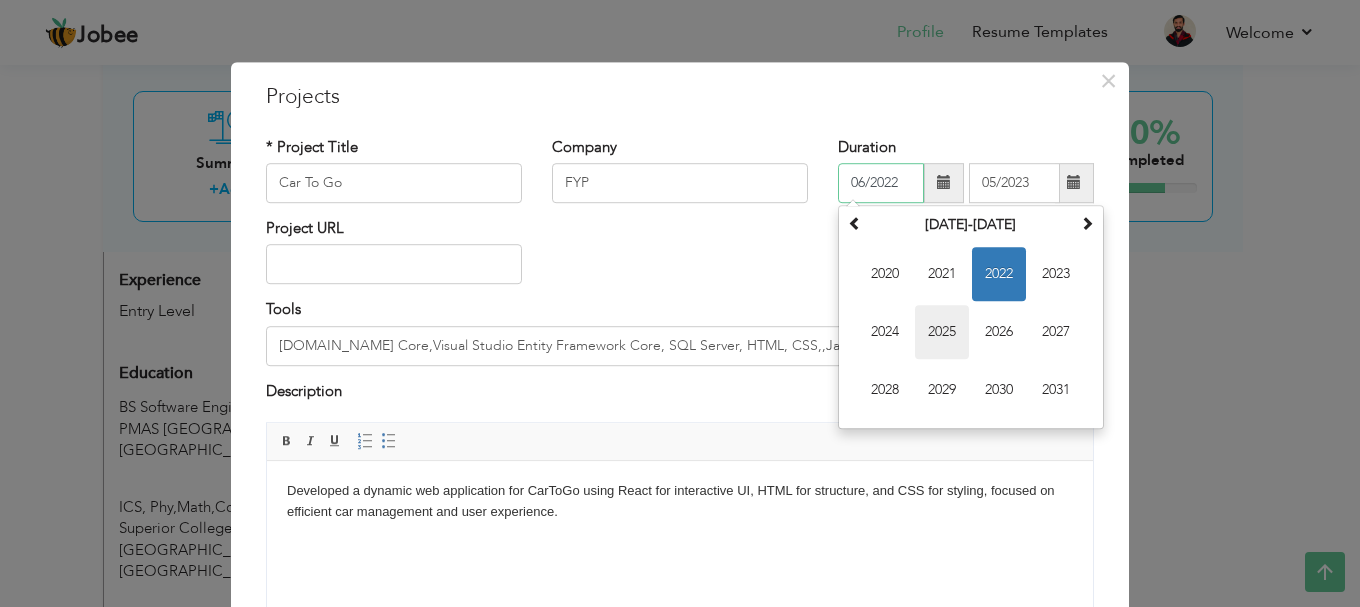 click on "2025" at bounding box center (942, 332) 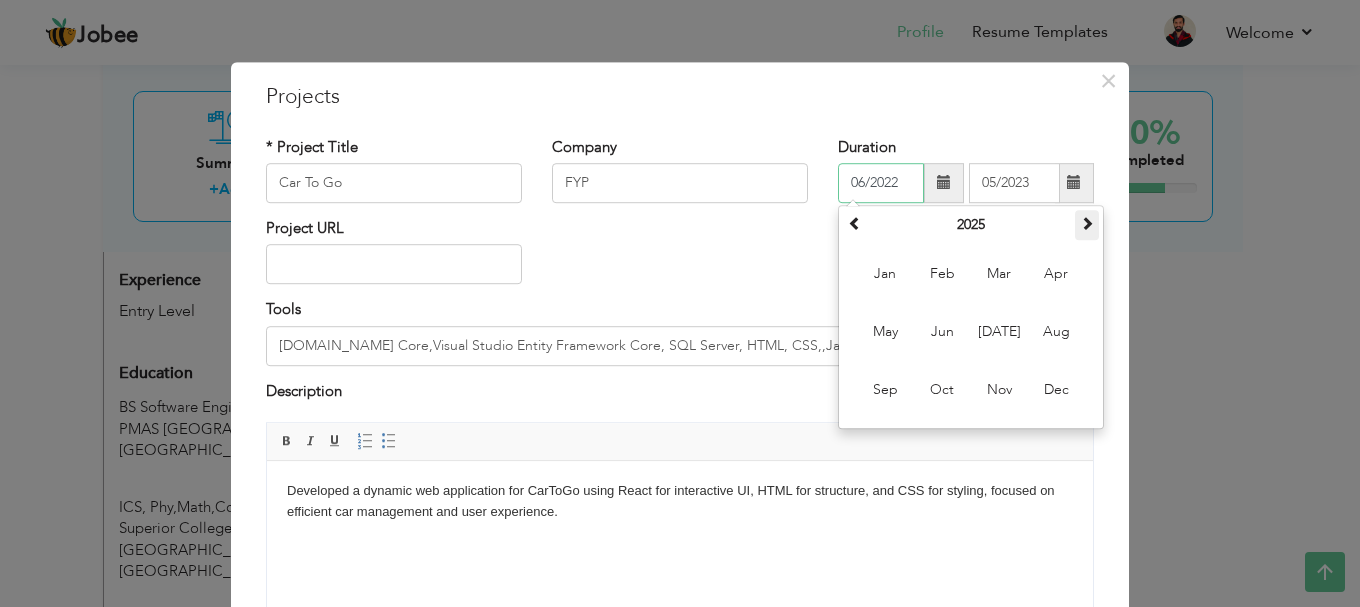 click at bounding box center (1087, 225) 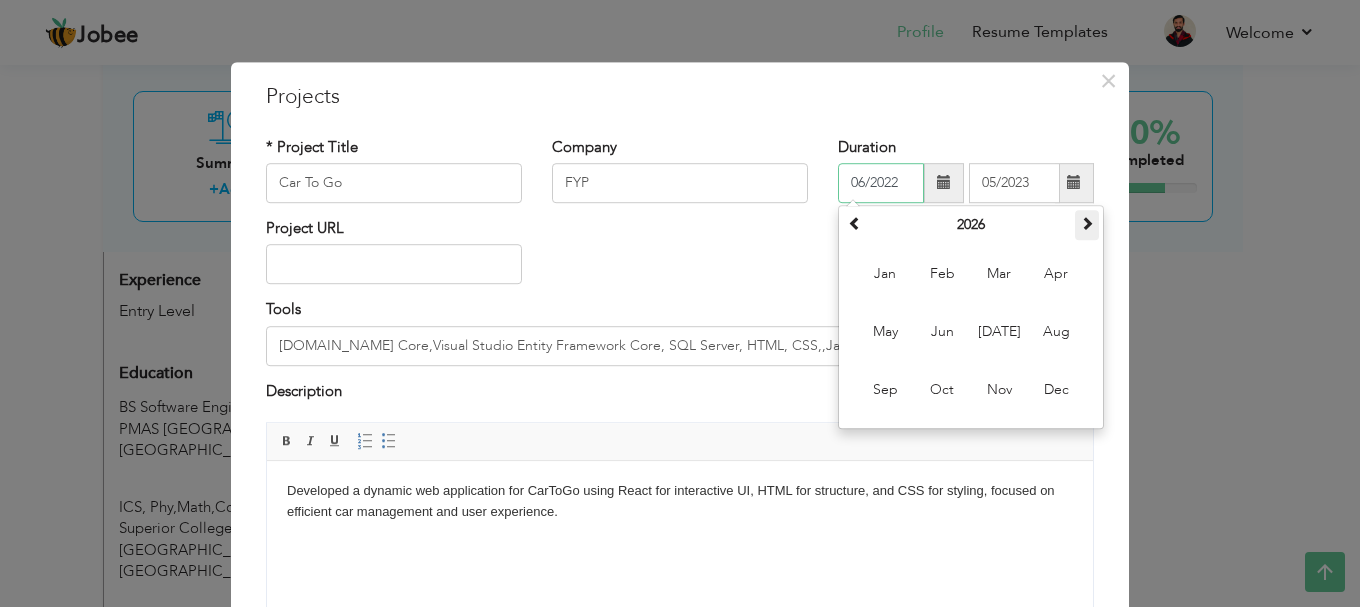 click at bounding box center (1087, 225) 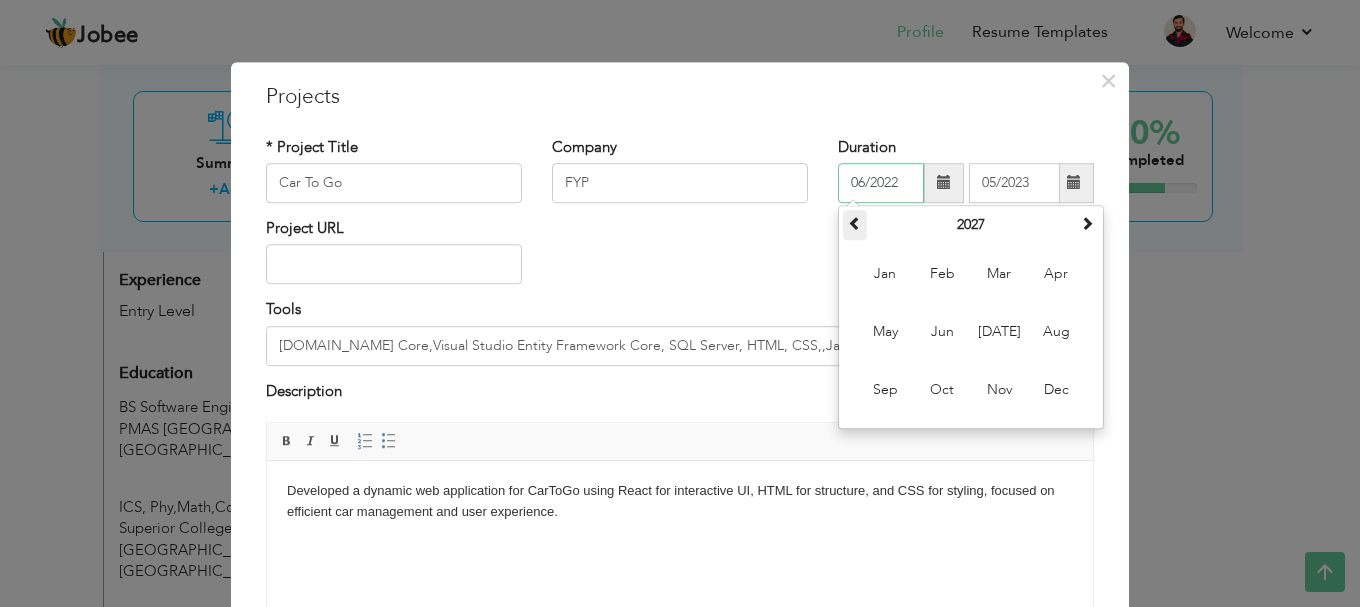 click at bounding box center (855, 223) 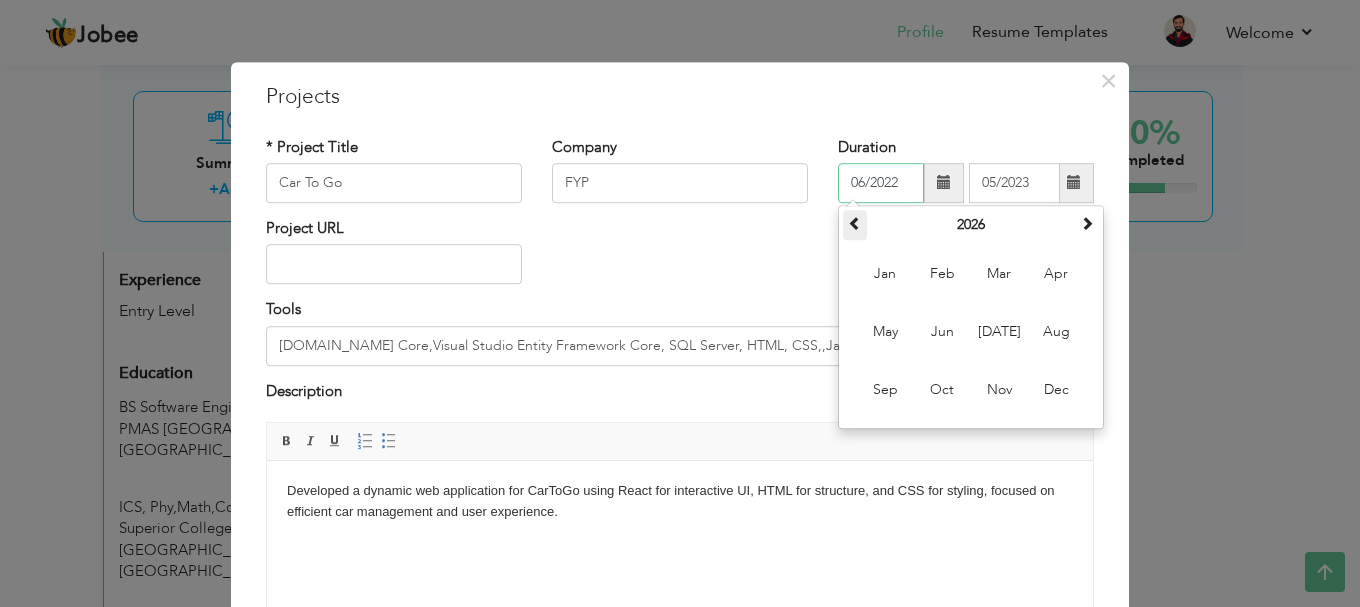 click at bounding box center (855, 223) 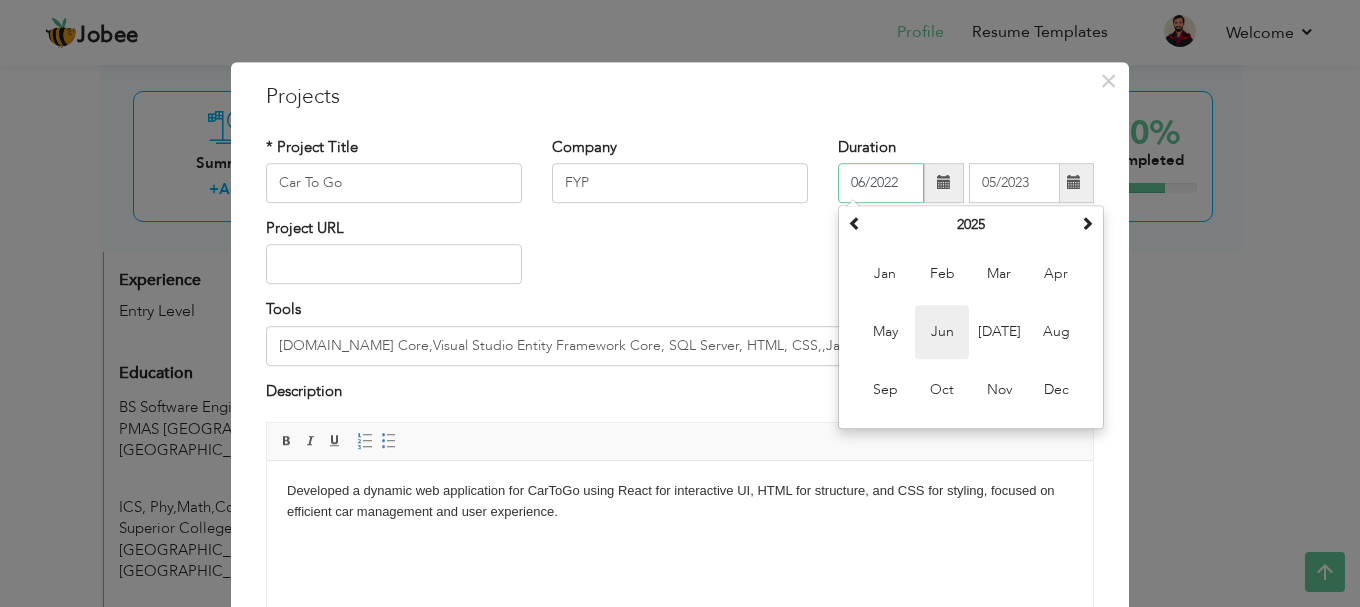 click on "Jun" at bounding box center [942, 332] 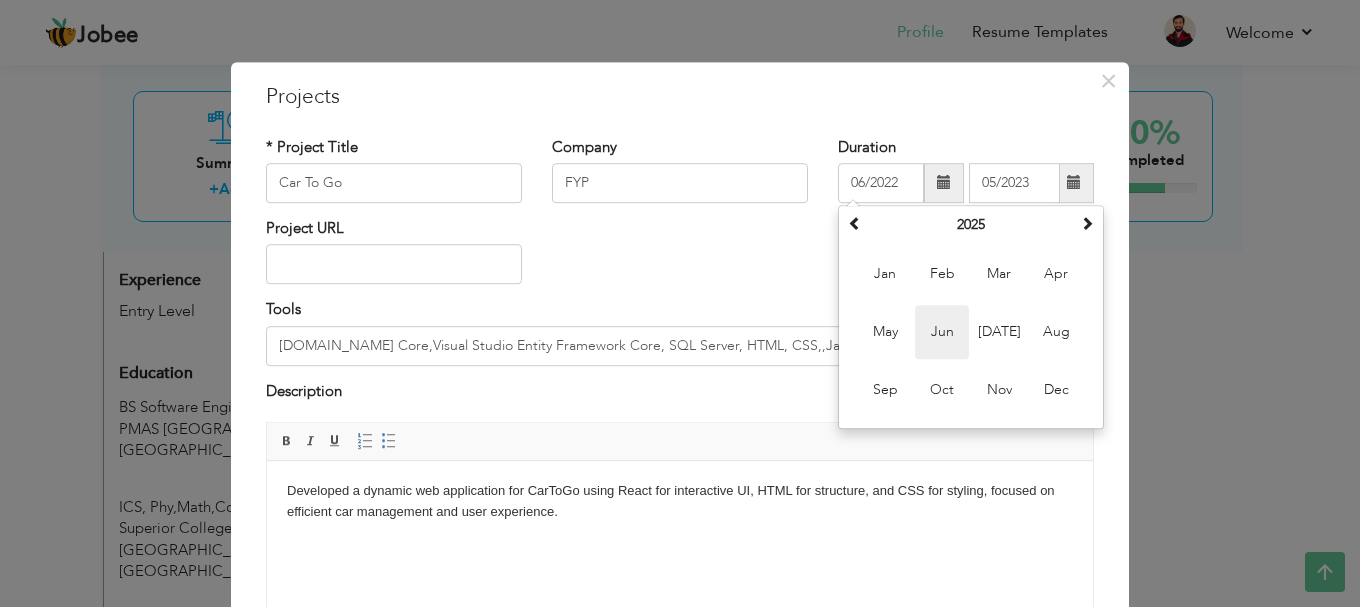 type on "06/2025" 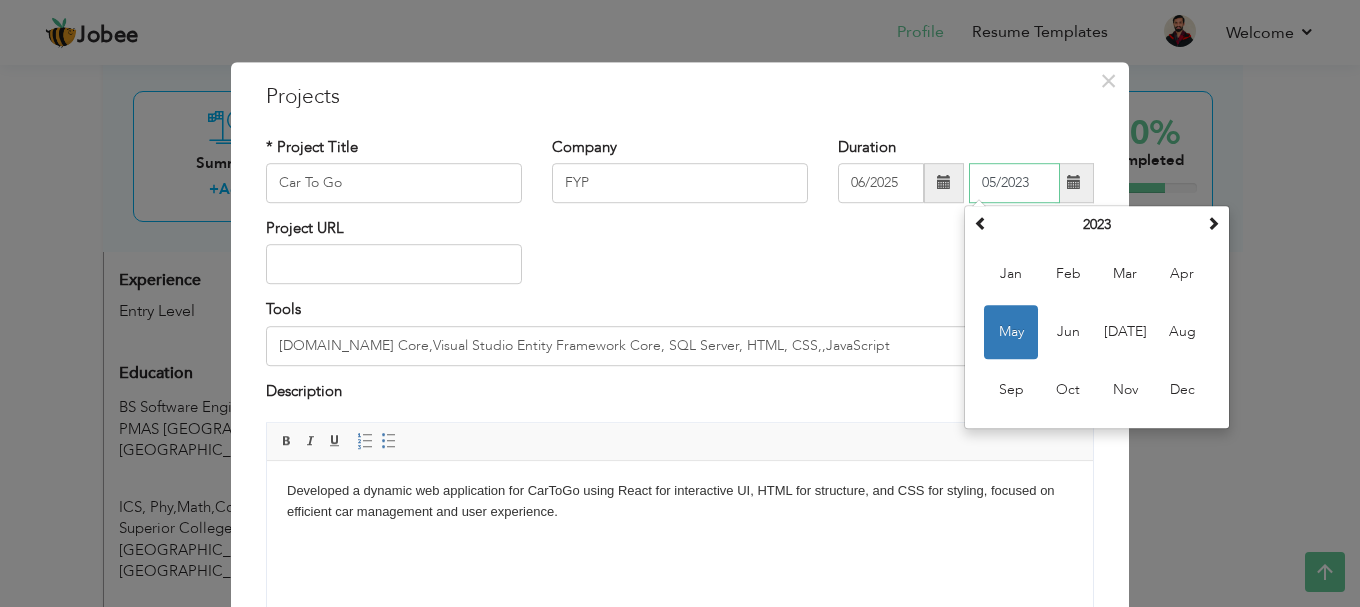 click on "05/2023" at bounding box center (1014, 183) 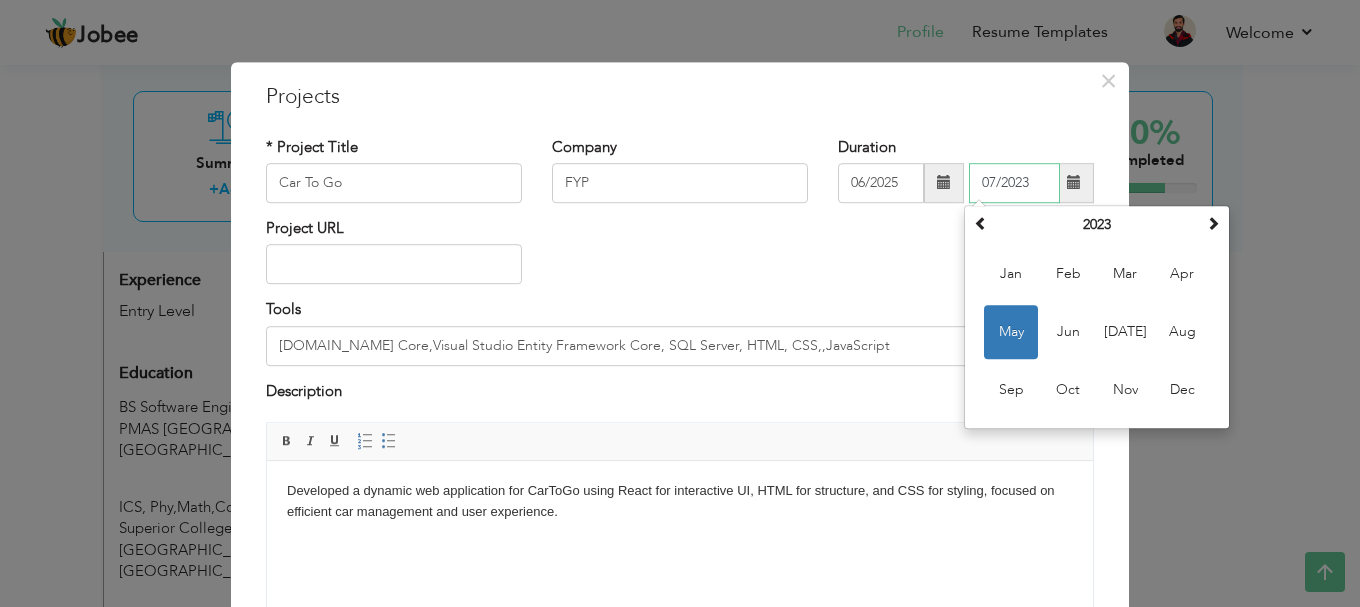 click on "07/2023" at bounding box center (1014, 183) 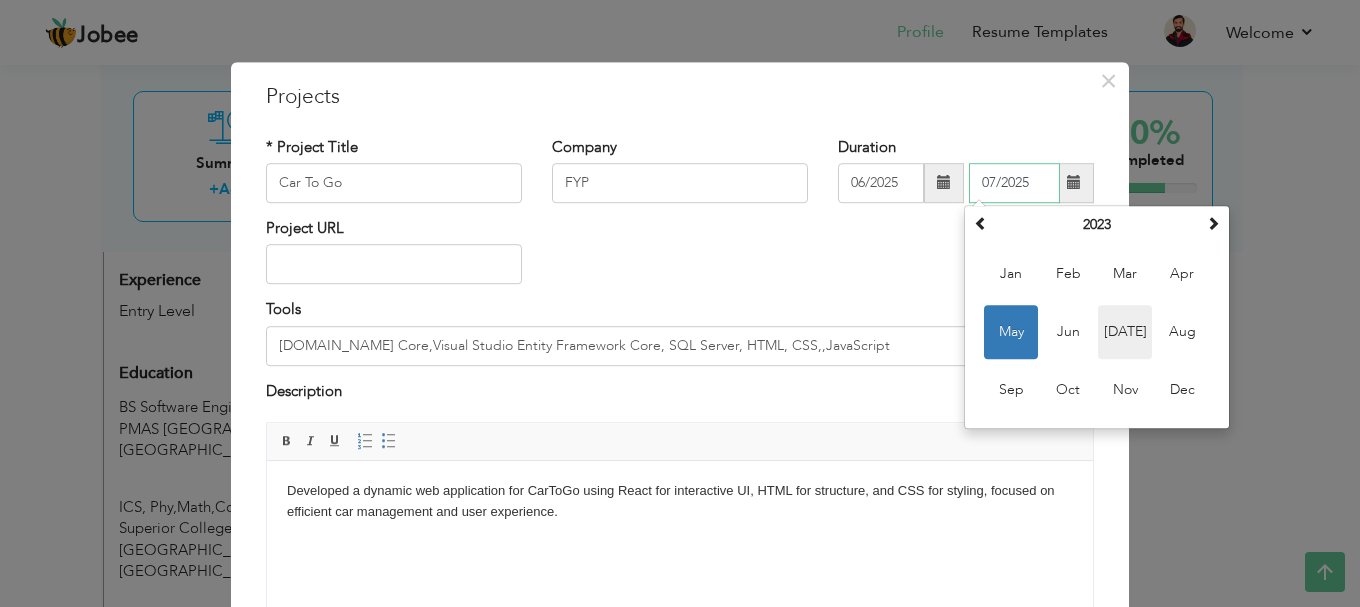 click on "[DATE]" at bounding box center [1125, 332] 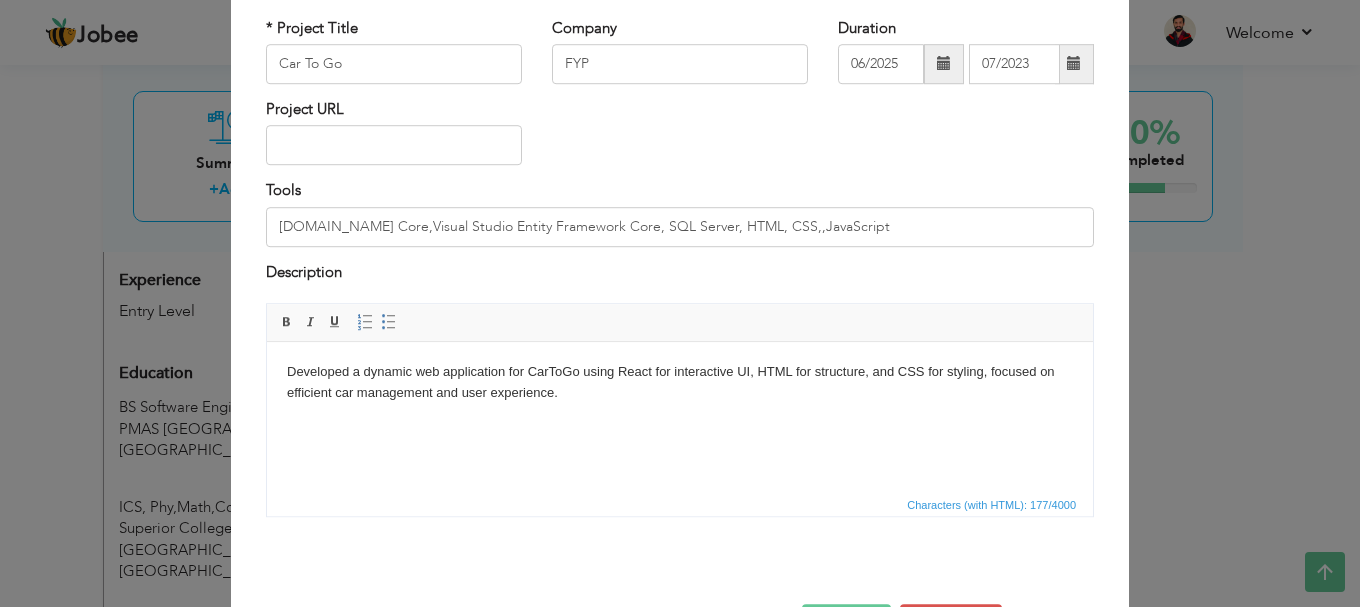 scroll, scrollTop: 191, scrollLeft: 0, axis: vertical 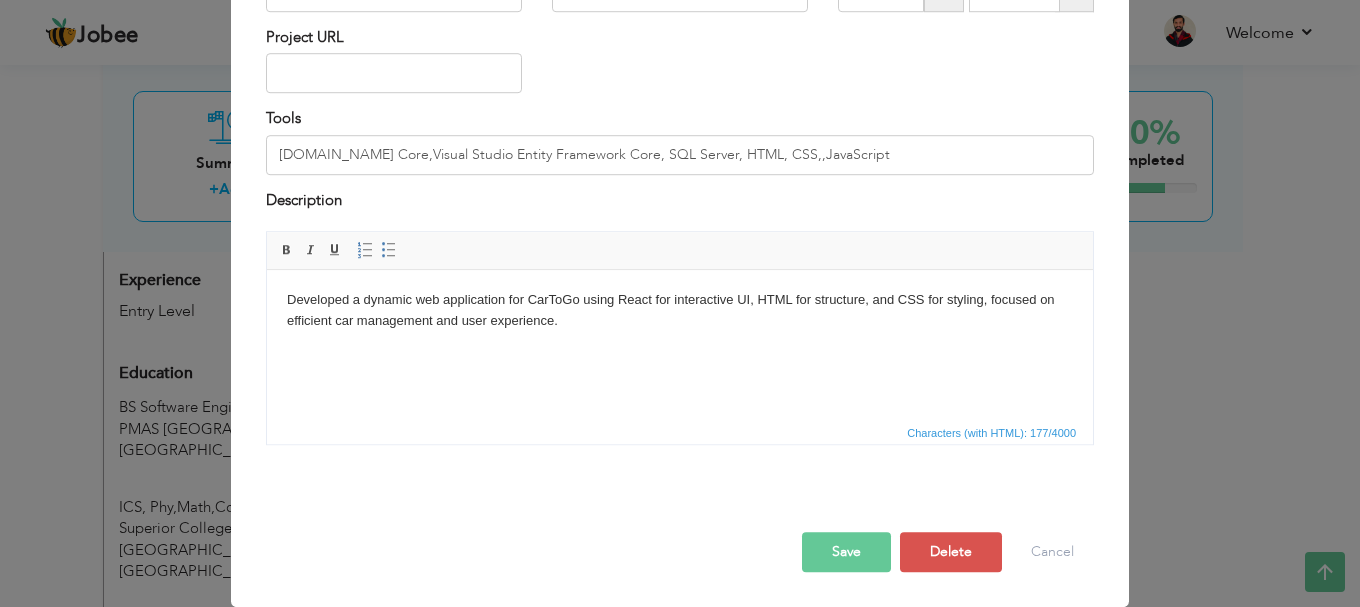 click on "Save" at bounding box center (846, 552) 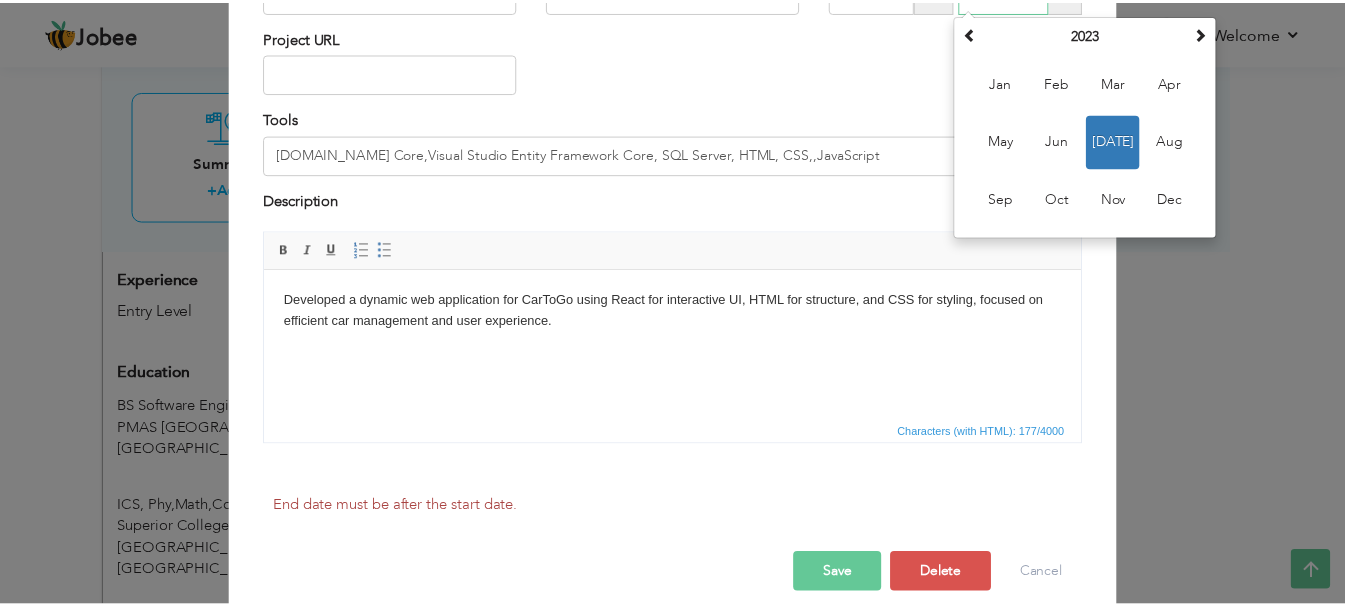 scroll, scrollTop: 163, scrollLeft: 0, axis: vertical 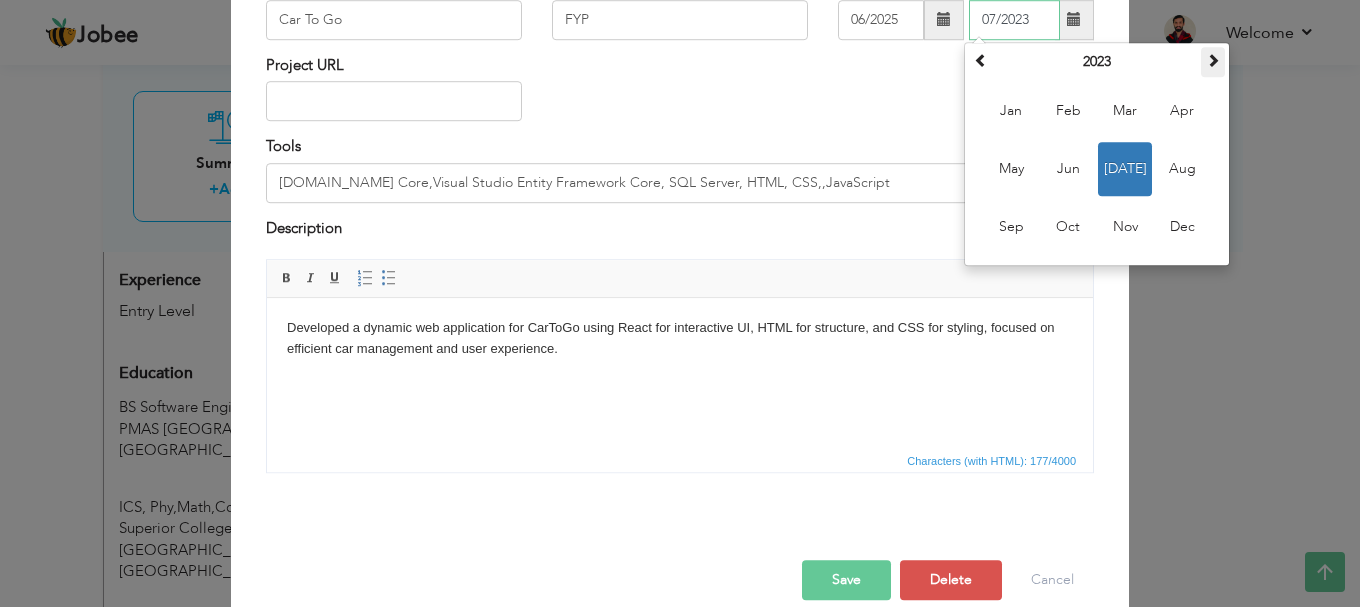 click at bounding box center [1213, 60] 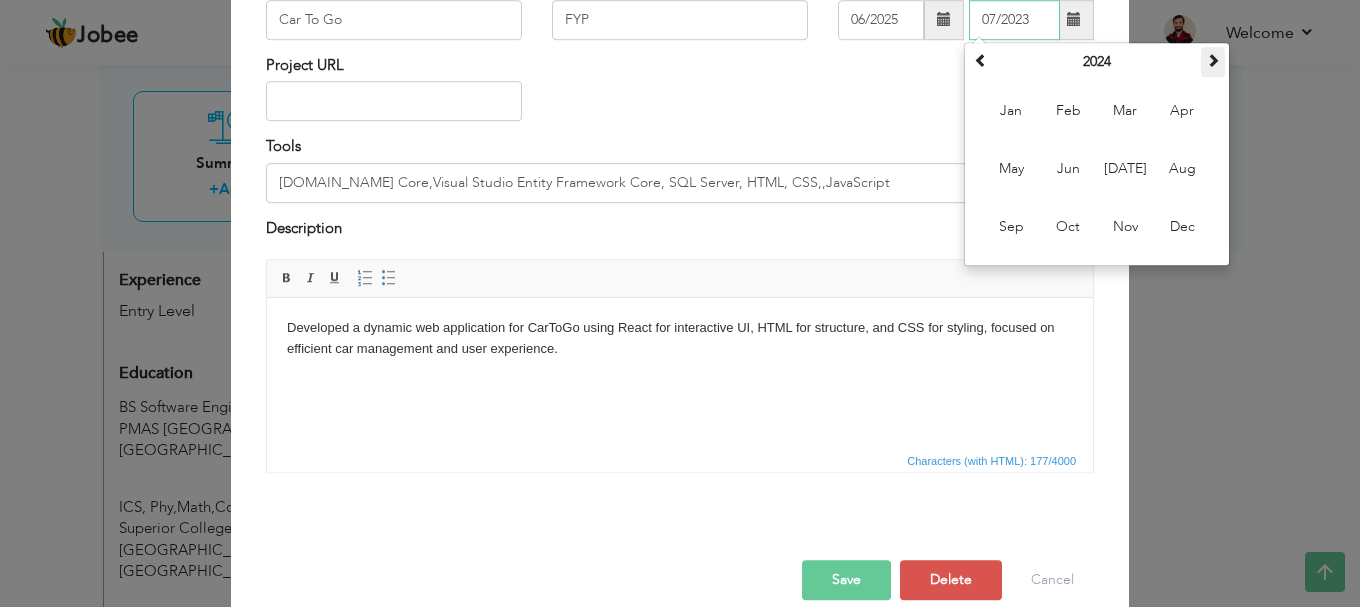 click at bounding box center (1213, 60) 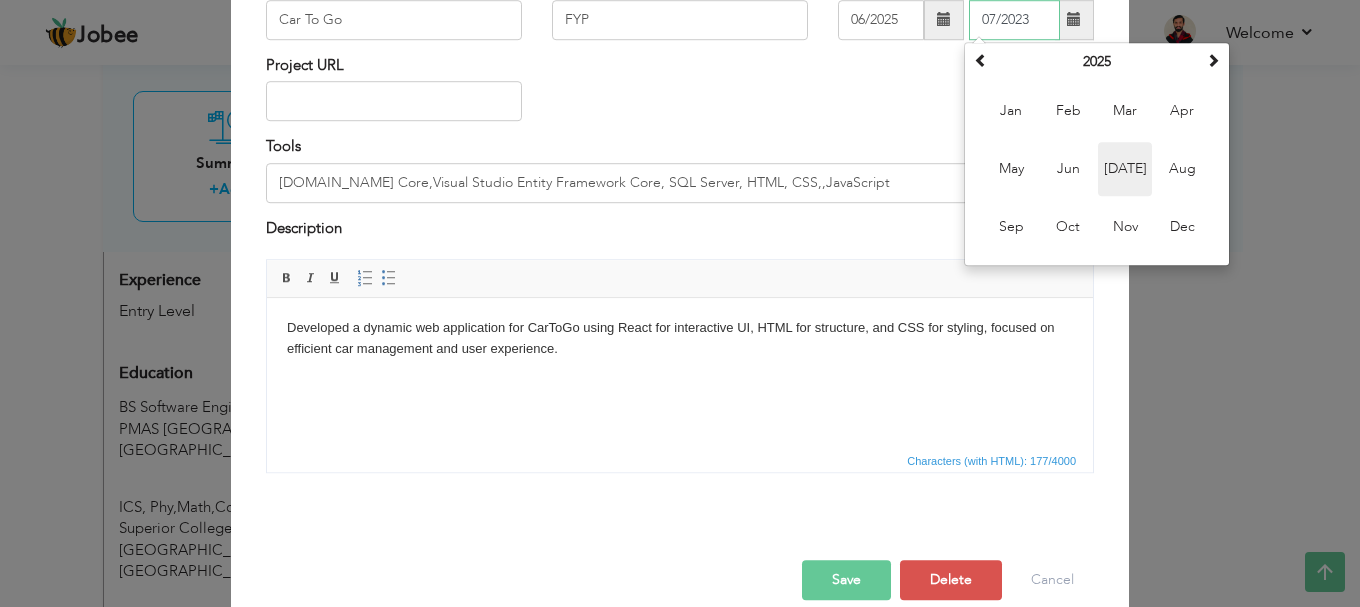 click on "[DATE]" at bounding box center (1125, 169) 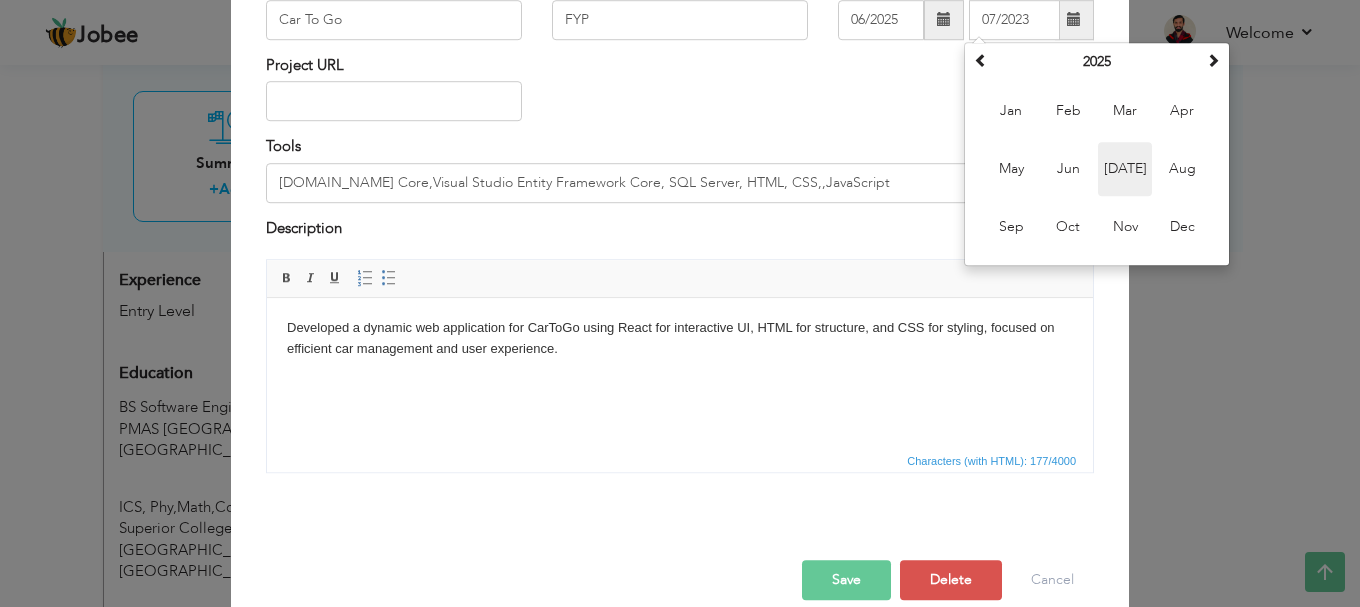 type on "07/2025" 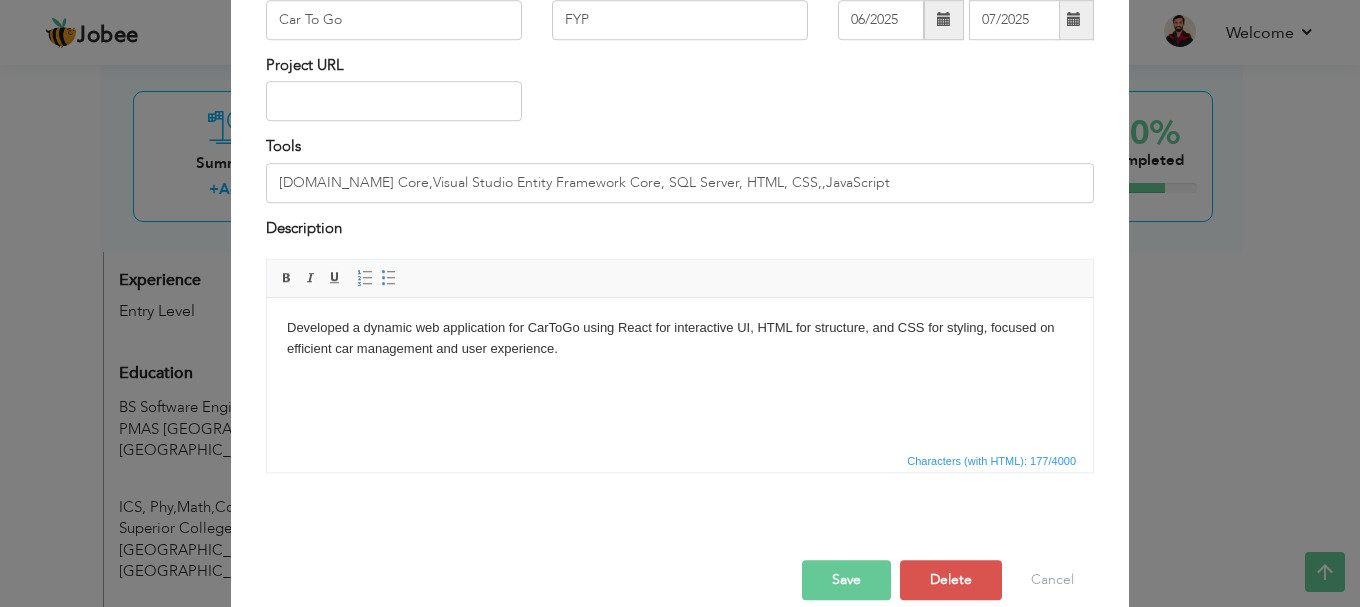 click on "Save" at bounding box center [846, 580] 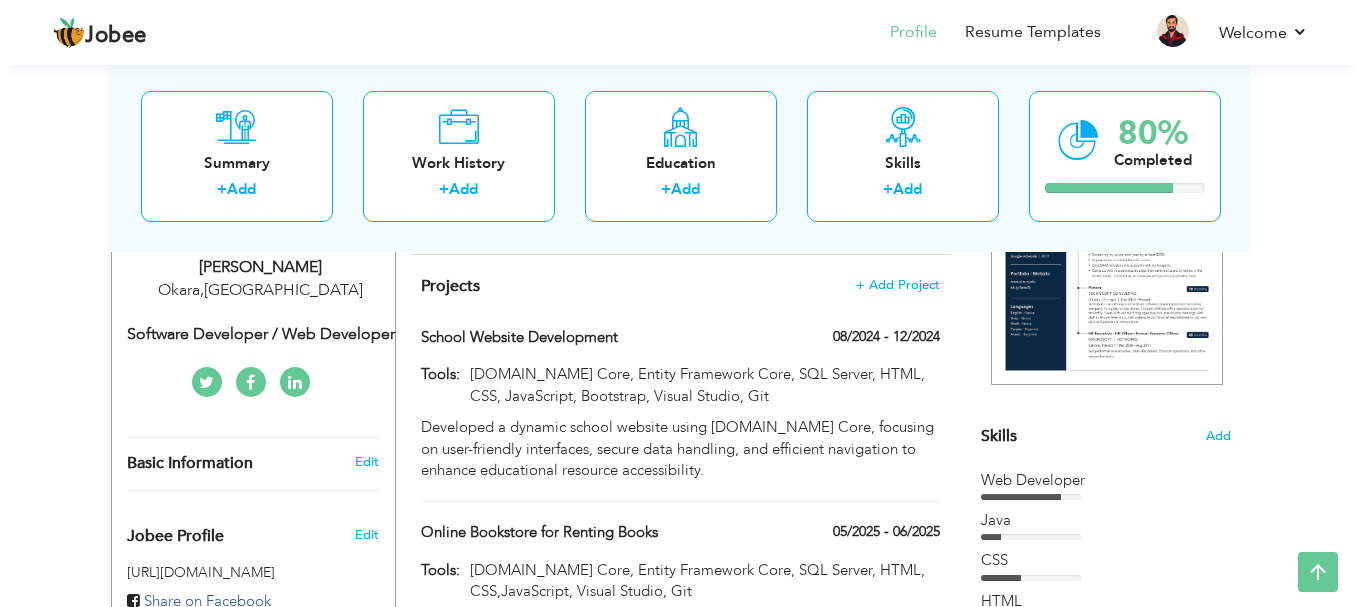 scroll, scrollTop: 341, scrollLeft: 0, axis: vertical 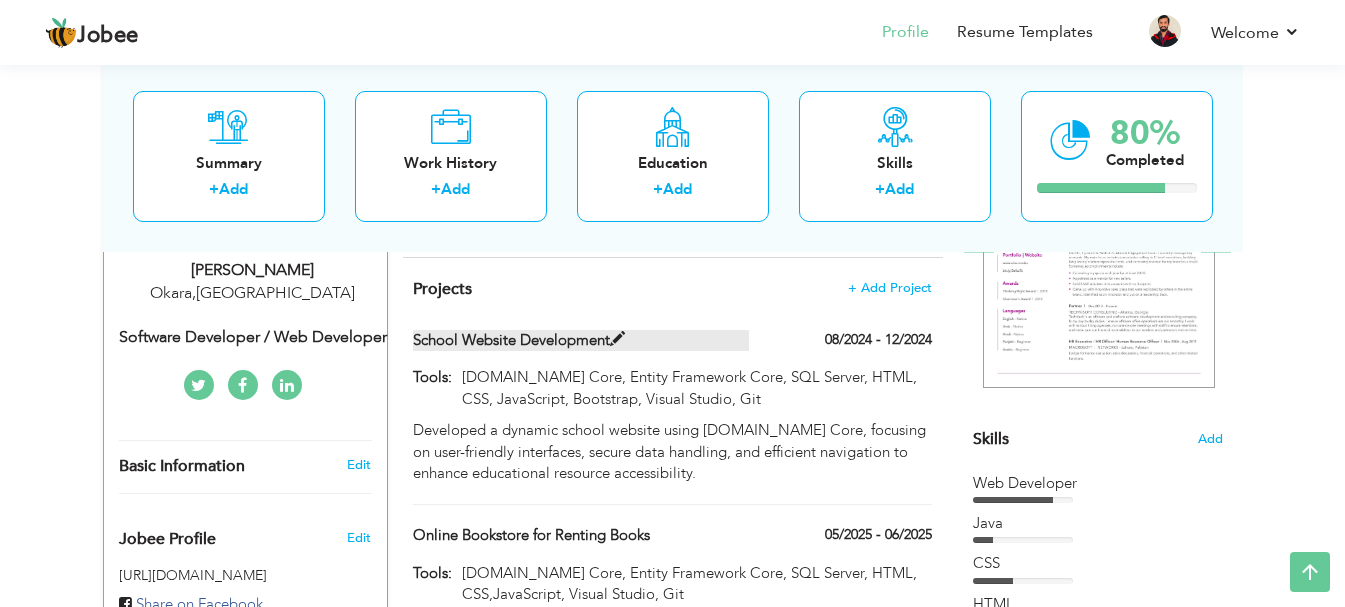 click at bounding box center [617, 339] 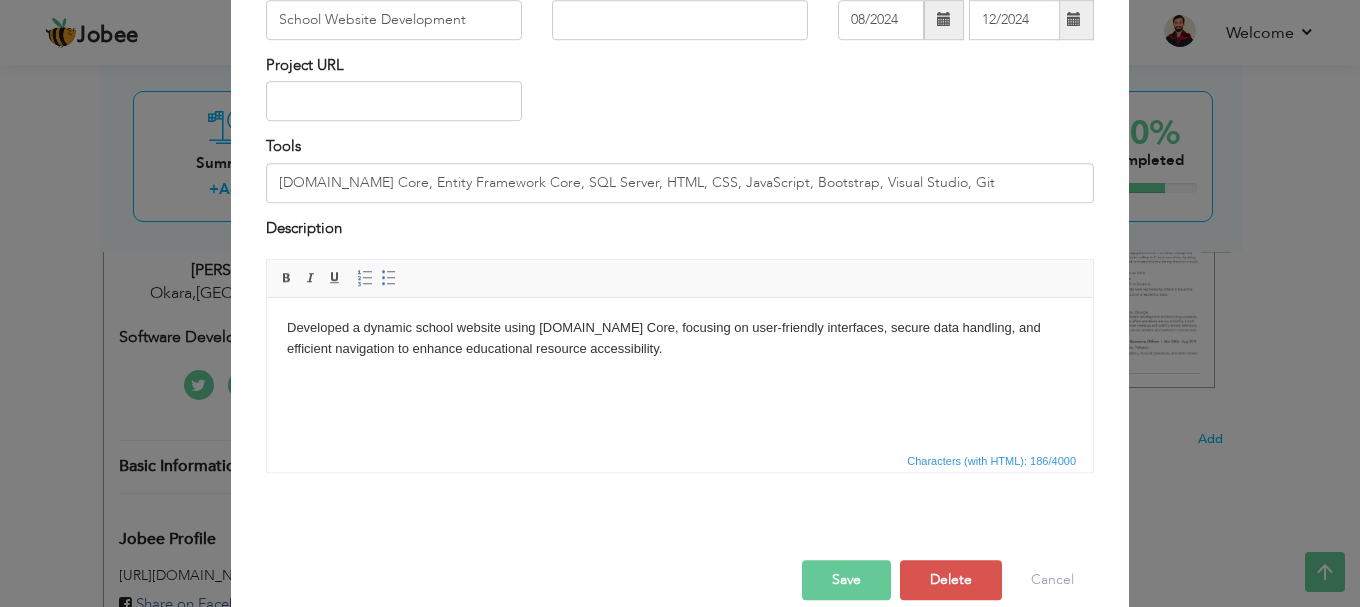 scroll, scrollTop: 0, scrollLeft: 0, axis: both 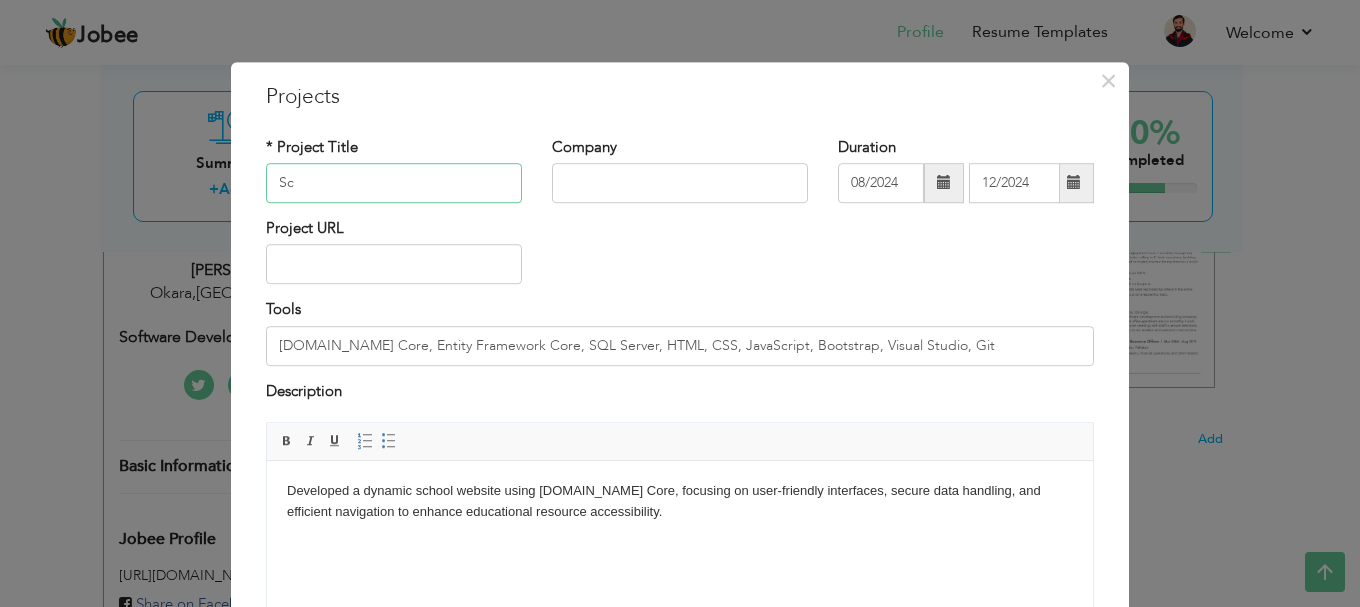 type on "S" 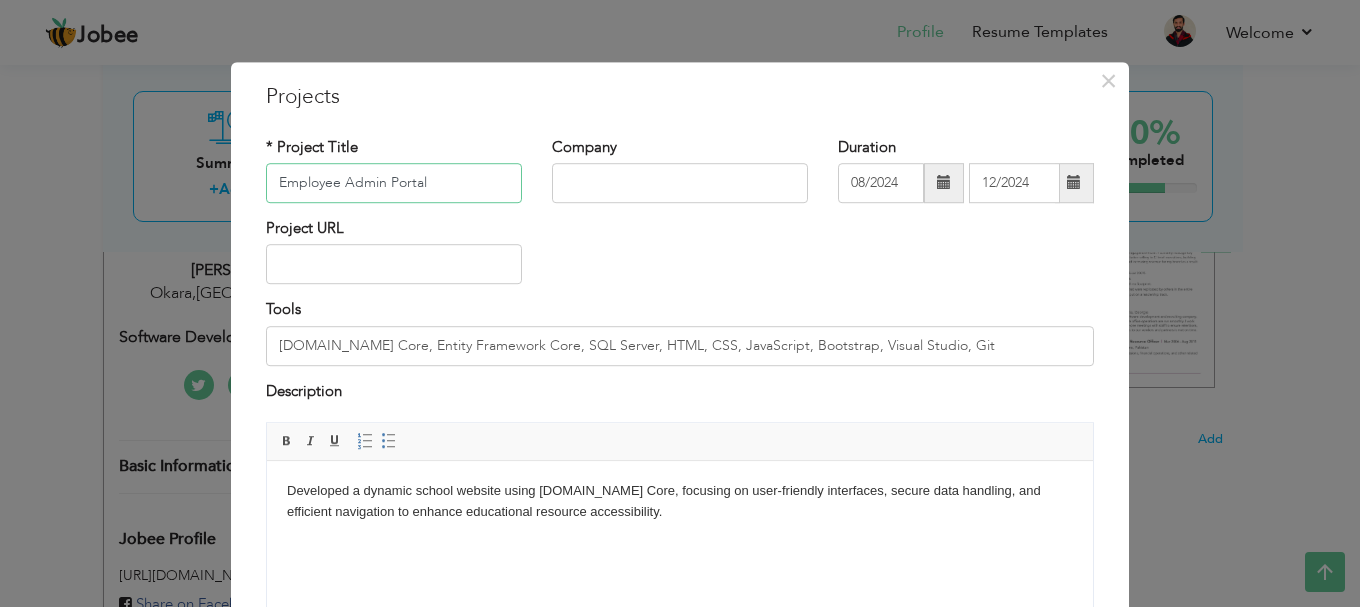type on "Employee Admin Portal" 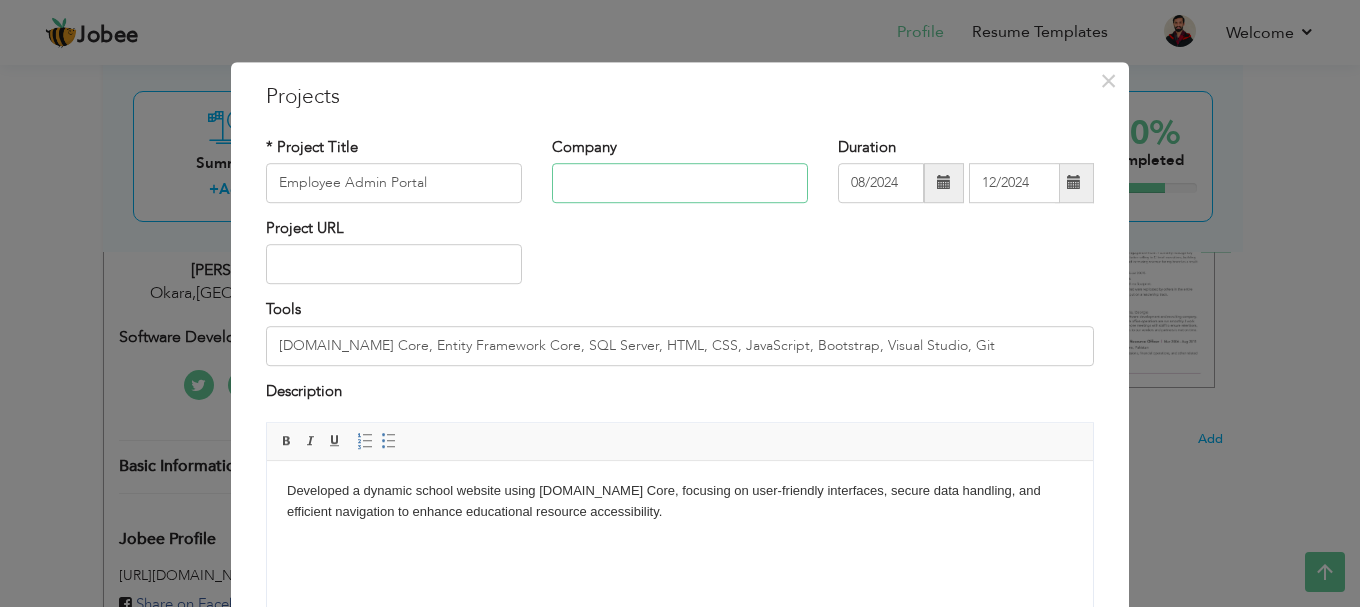 click at bounding box center [680, 183] 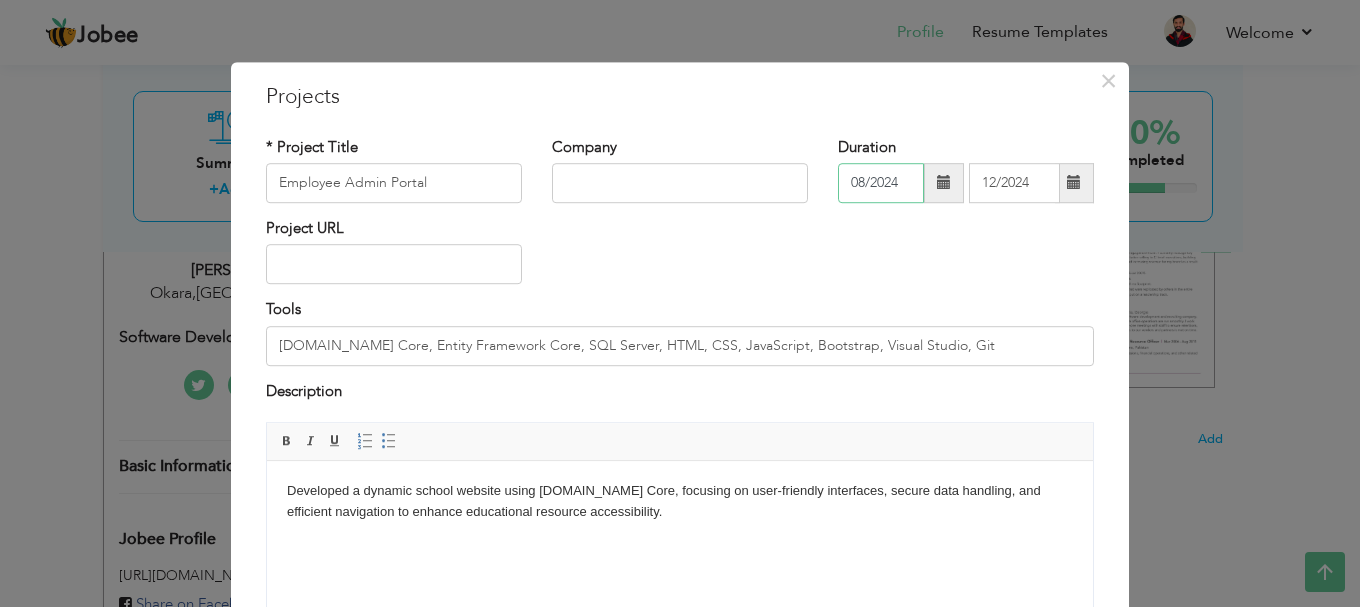 click on "08/2024" at bounding box center (881, 183) 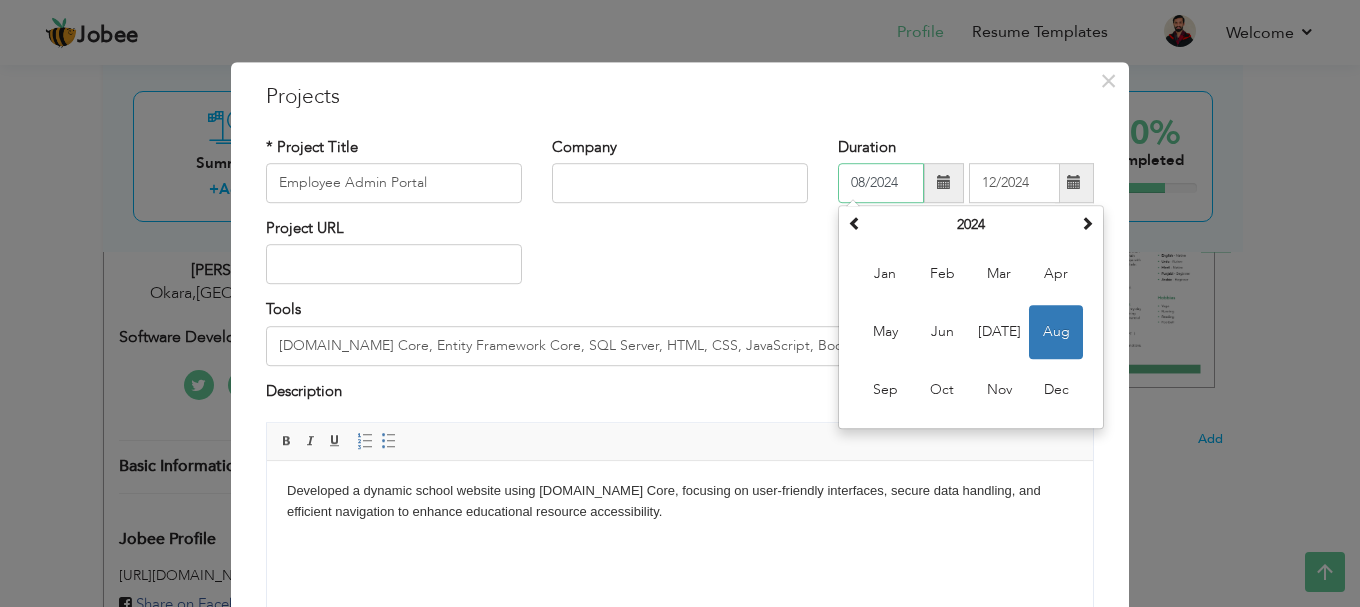 click on "08/2024" at bounding box center [881, 183] 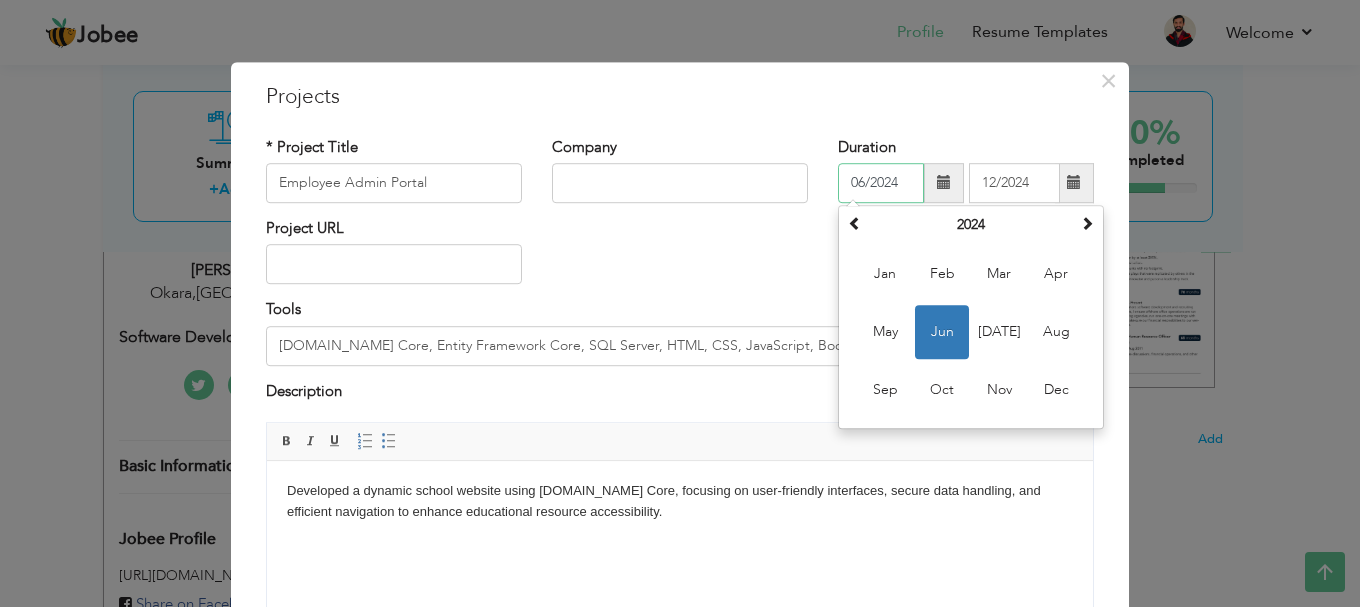 click on "06/2024" at bounding box center (881, 183) 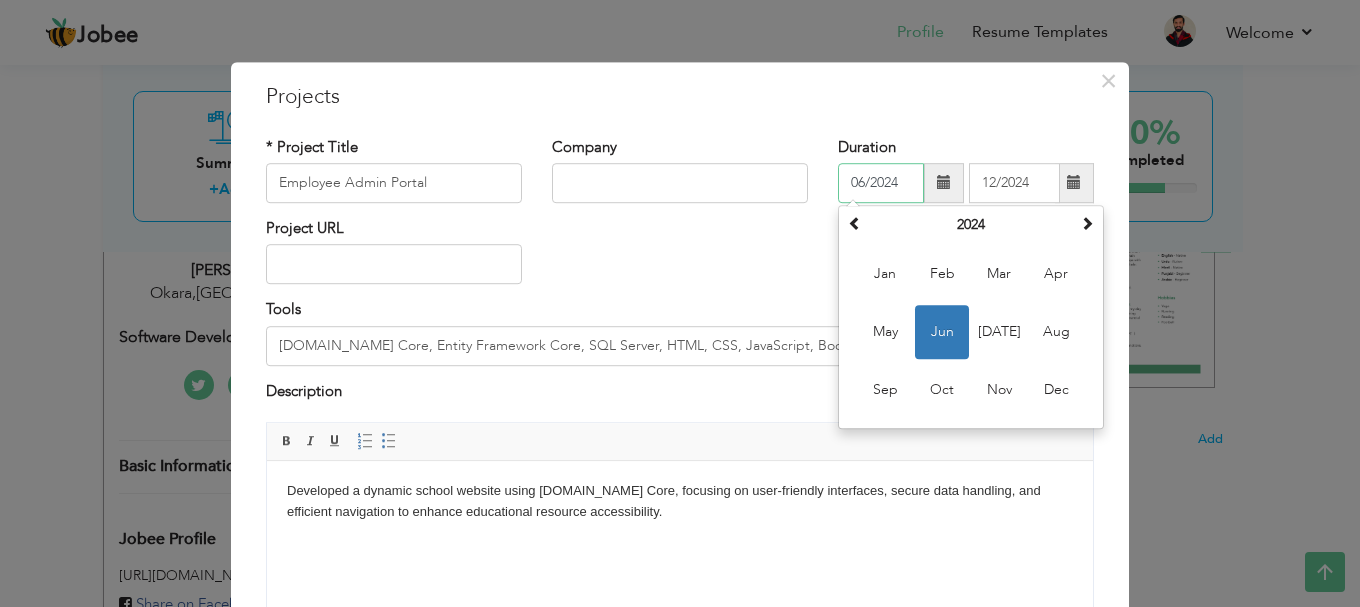 click on "Jun" at bounding box center (942, 332) 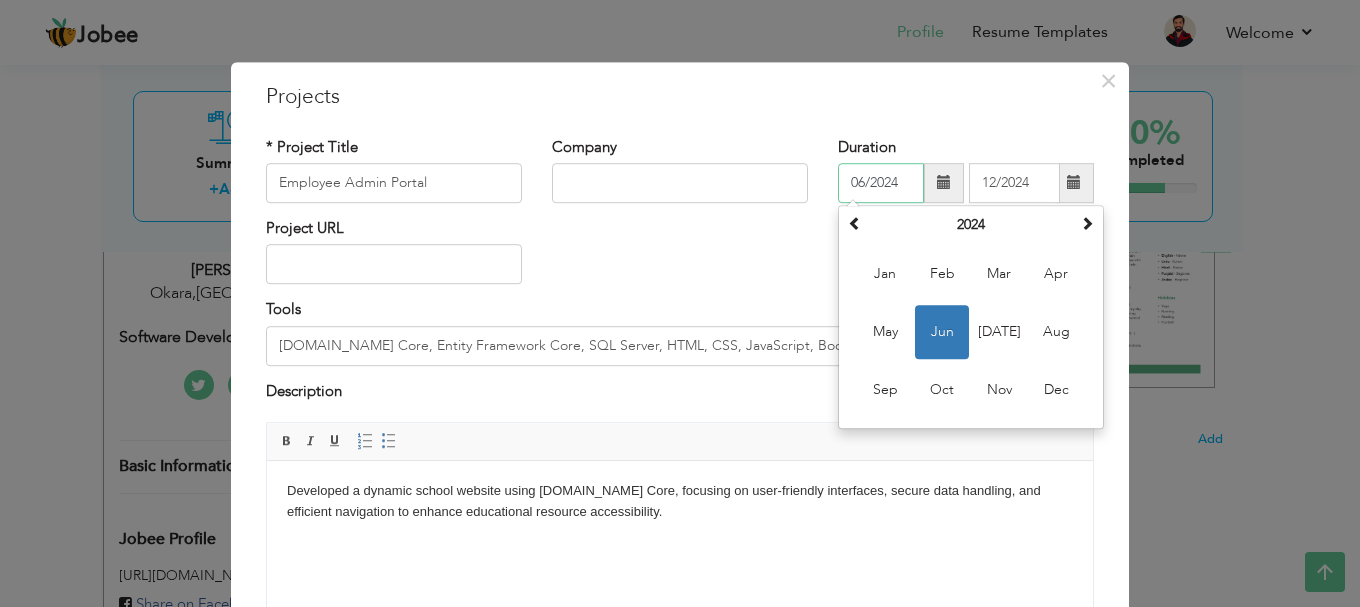 click on "06/2024" at bounding box center (881, 183) 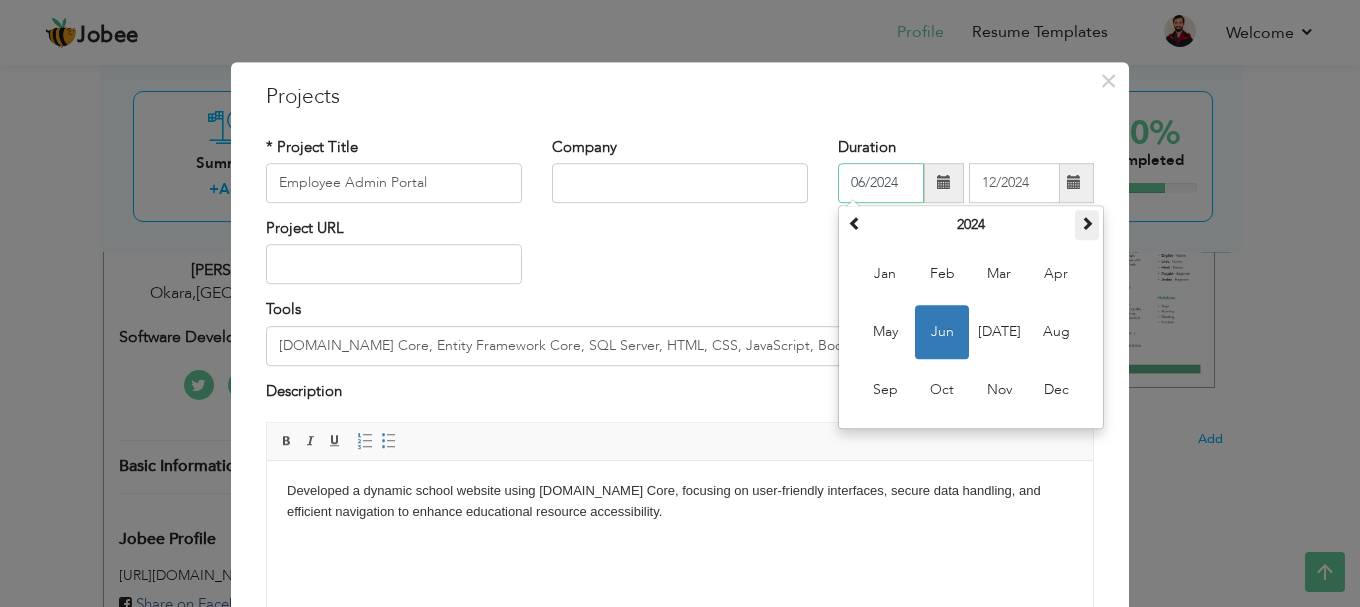 click at bounding box center [1087, 223] 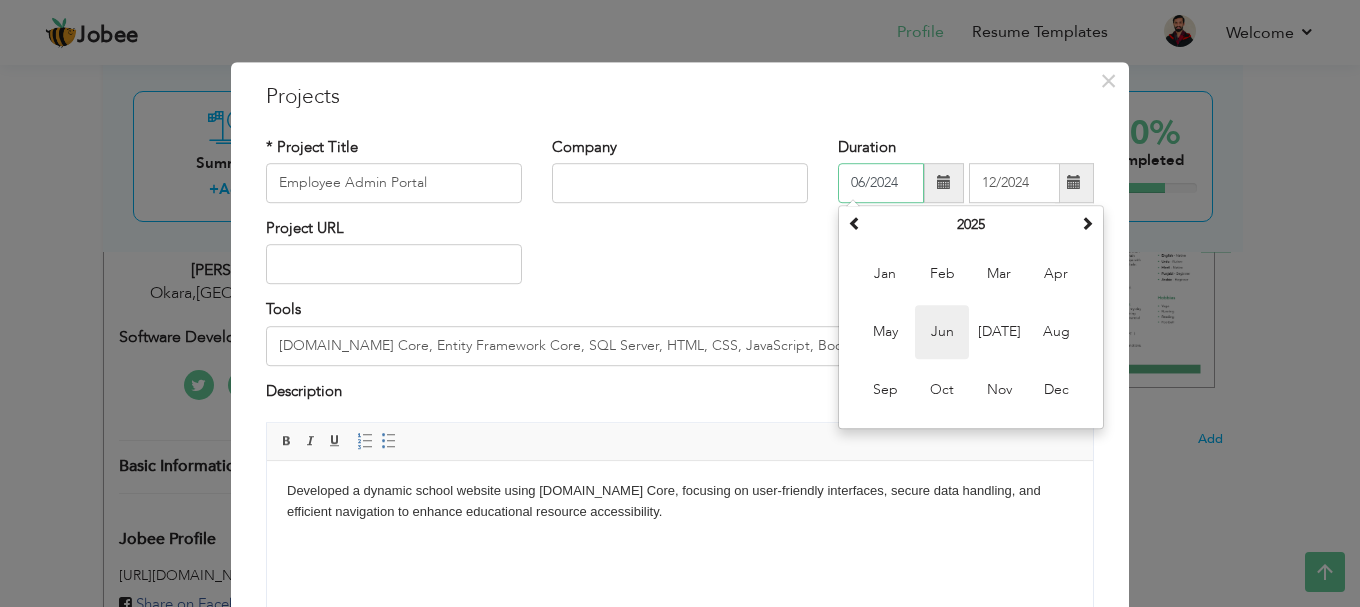 click on "Jun" at bounding box center [942, 332] 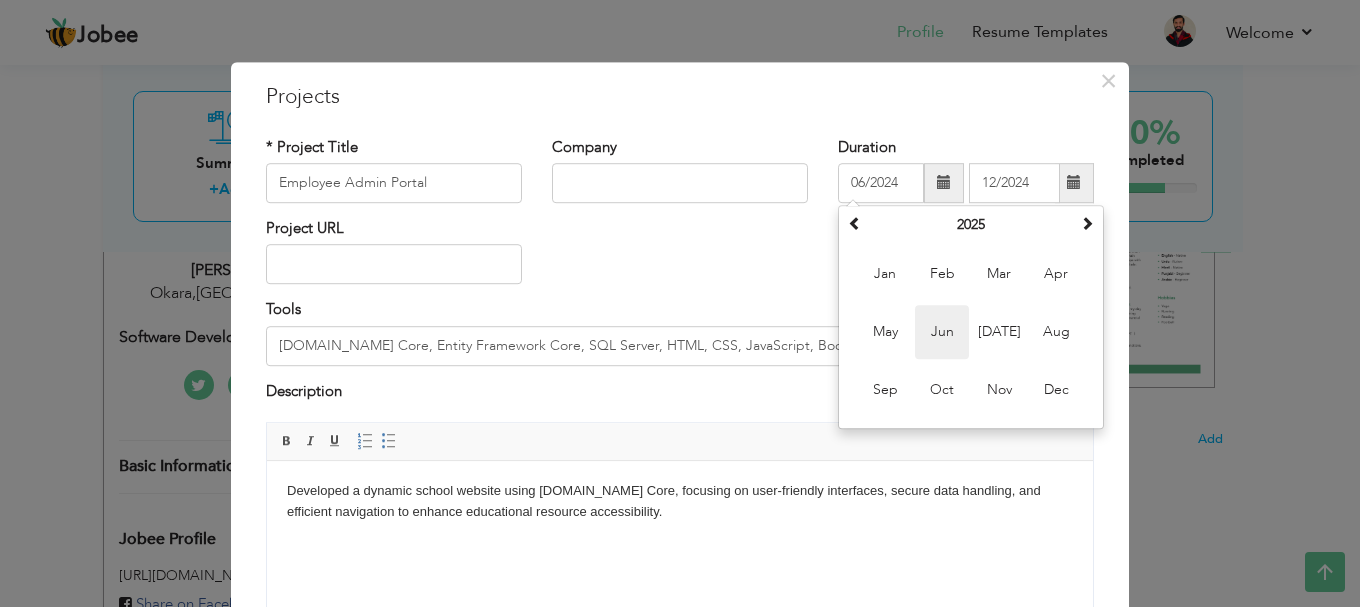 type on "06/2025" 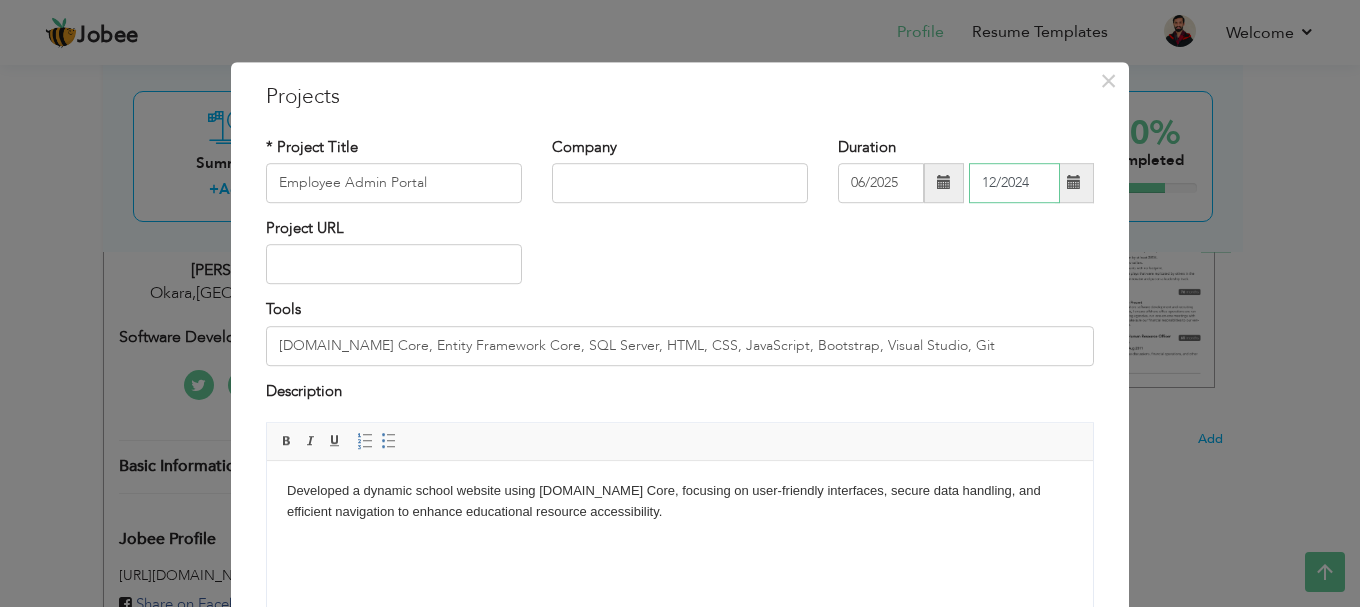 click on "12/2024" at bounding box center [1014, 183] 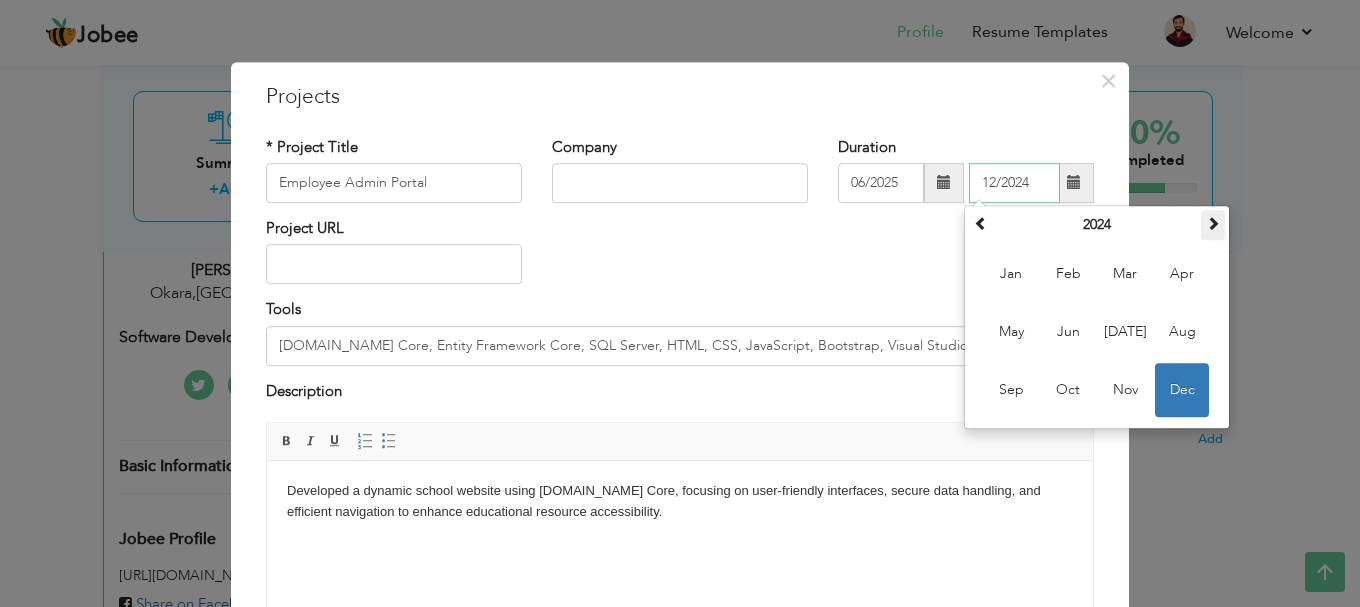 click at bounding box center (1213, 223) 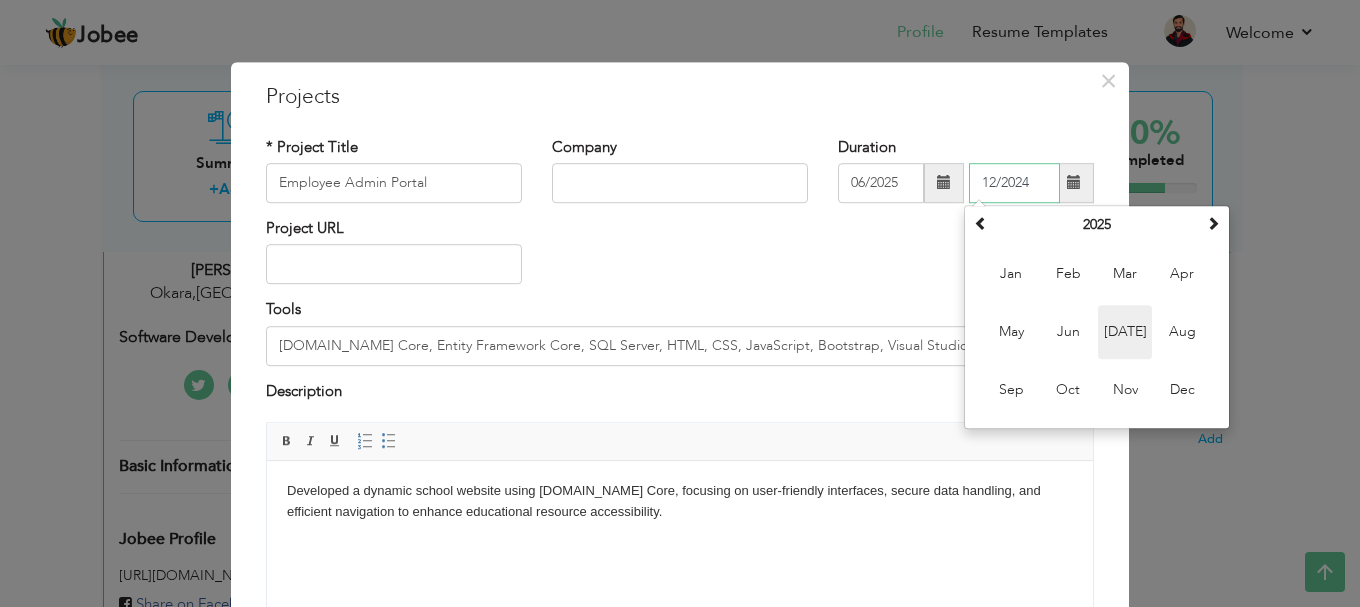 click on "[DATE]" at bounding box center (1125, 332) 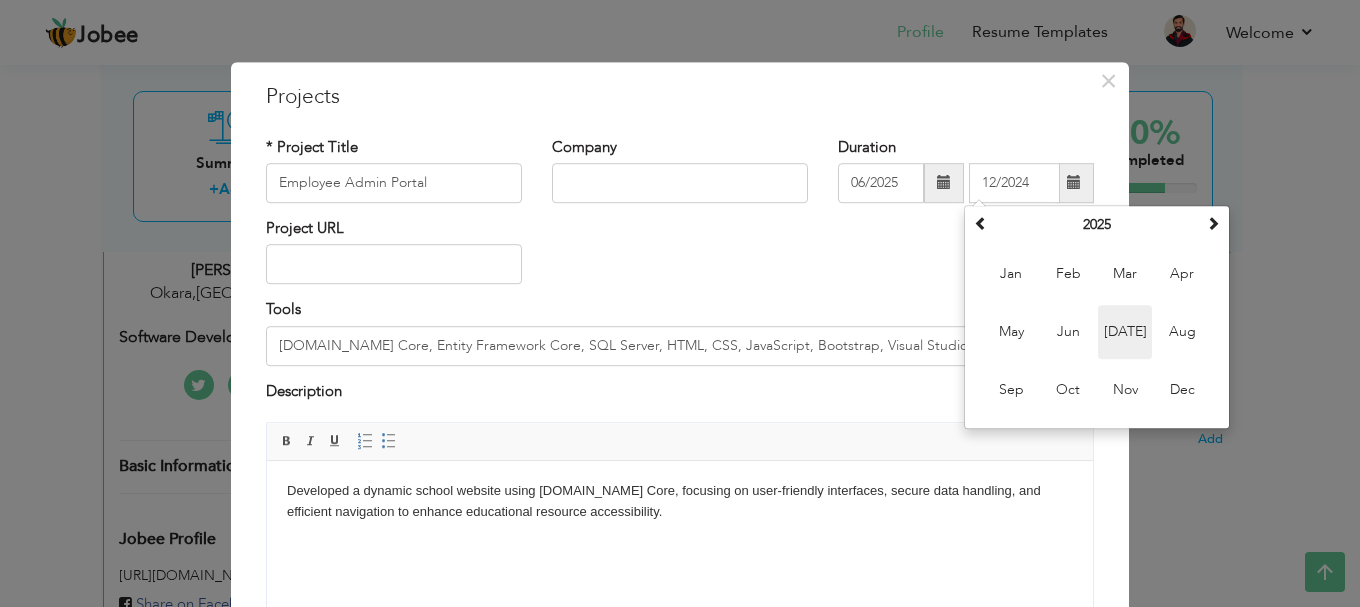 type on "07/2025" 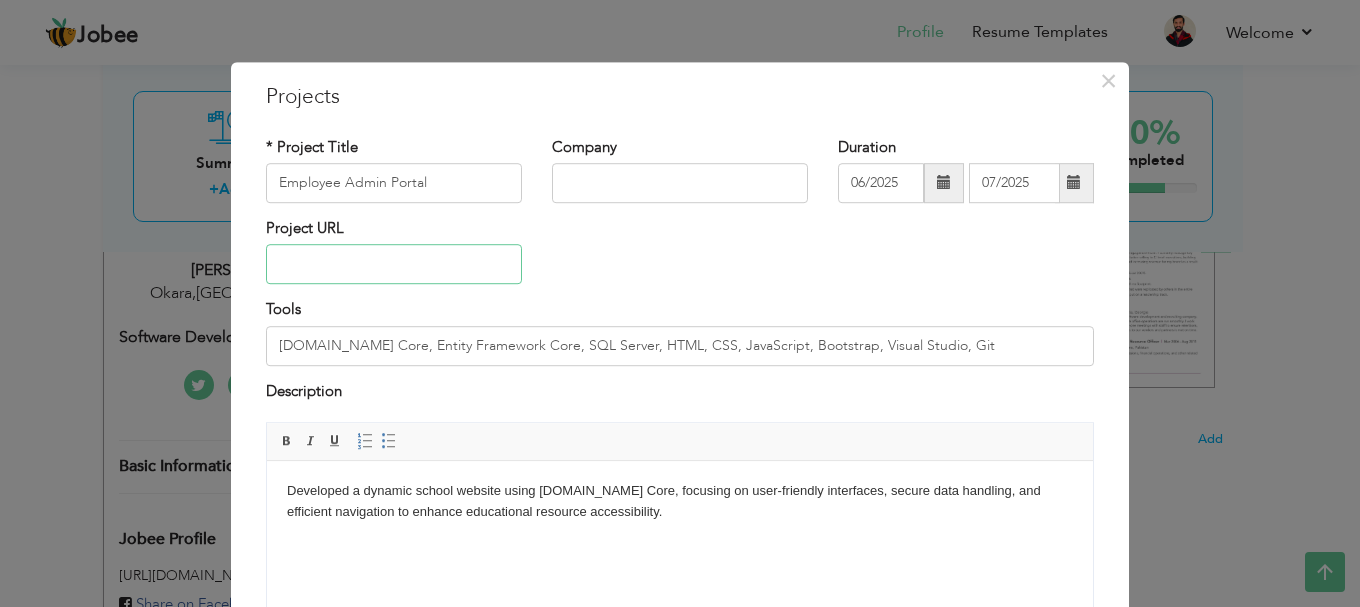 click at bounding box center (394, 265) 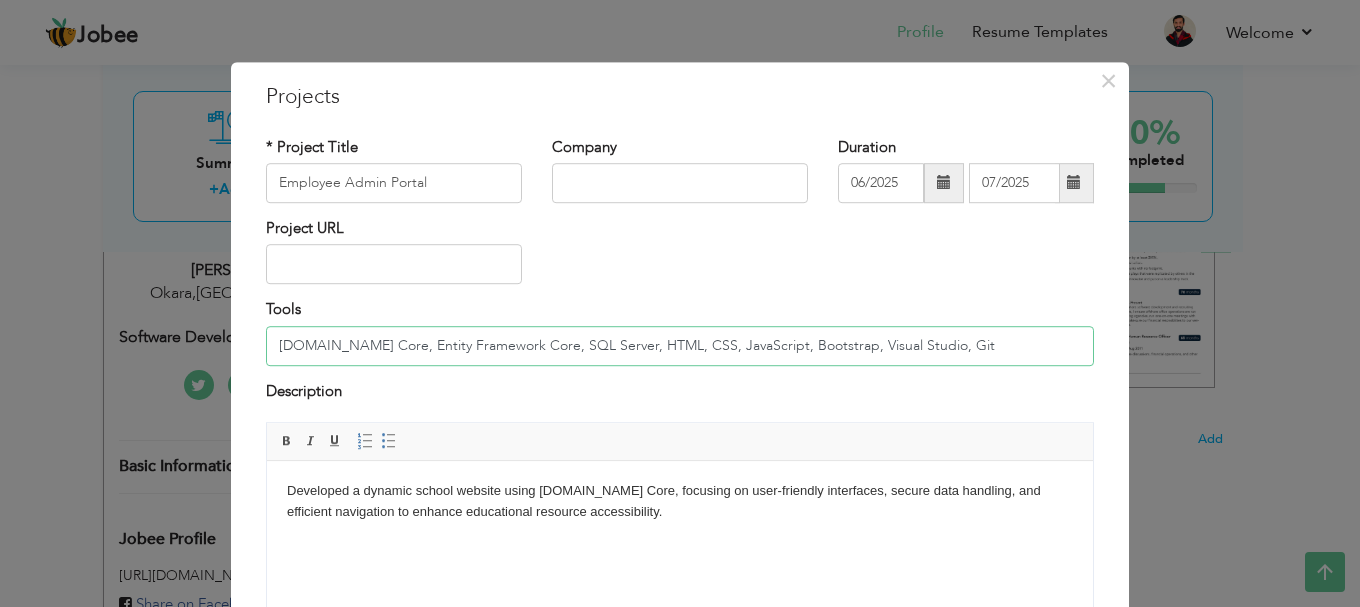click on "ASP.NET Core, Entity Framework Core, SQL Server, HTML, CSS, JavaScript, Bootstrap, Visual Studio, Git" at bounding box center [680, 346] 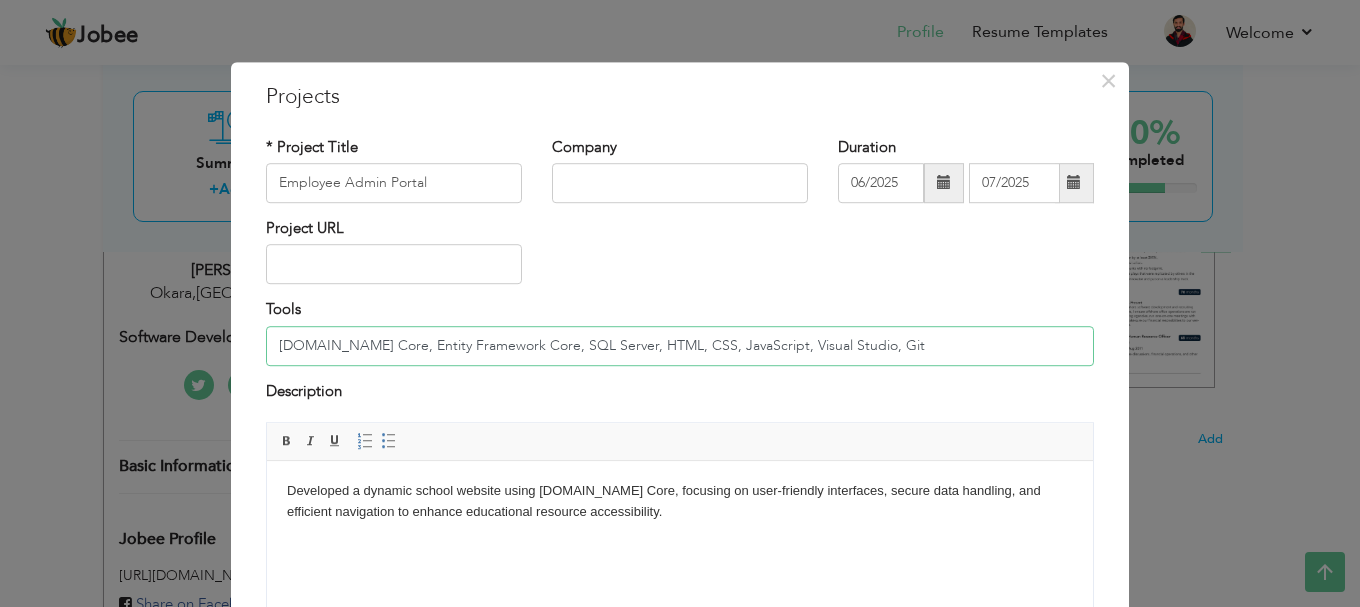 type on "[DOMAIN_NAME] Core, Entity Framework Core, SQL Server, HTML, CSS, JavaScript, Visual Studio, Git" 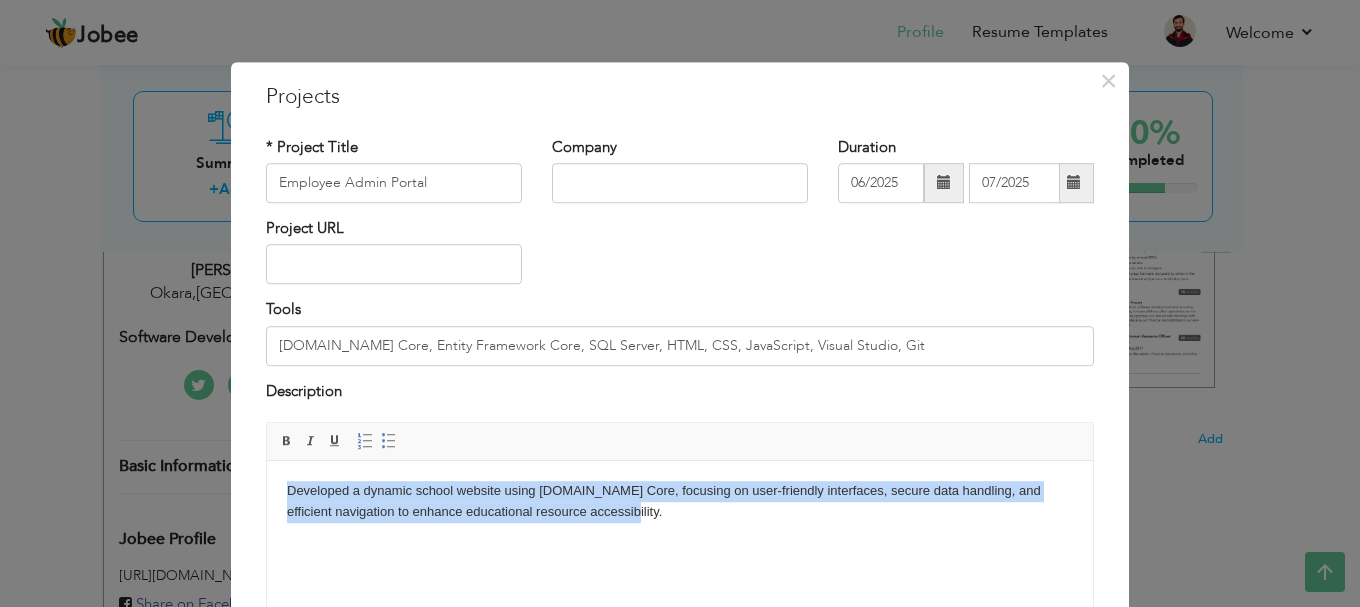 drag, startPoint x: 632, startPoint y: 519, endPoint x: 287, endPoint y: 482, distance: 346.9784 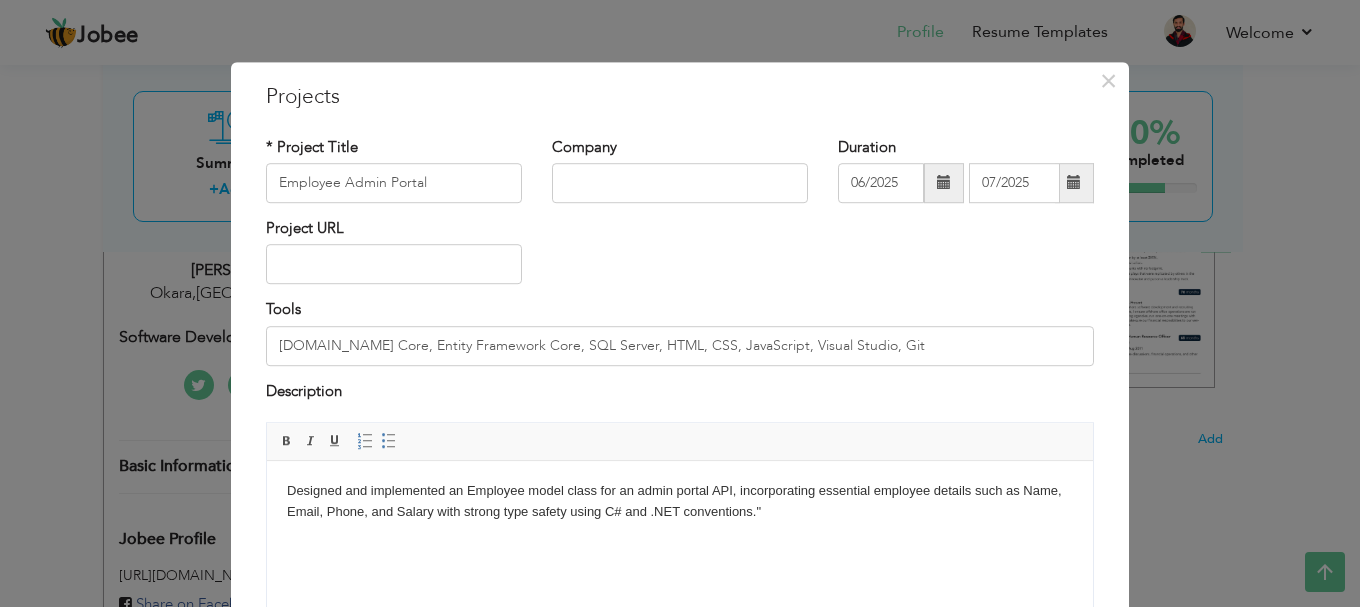 scroll, scrollTop: 14, scrollLeft: 0, axis: vertical 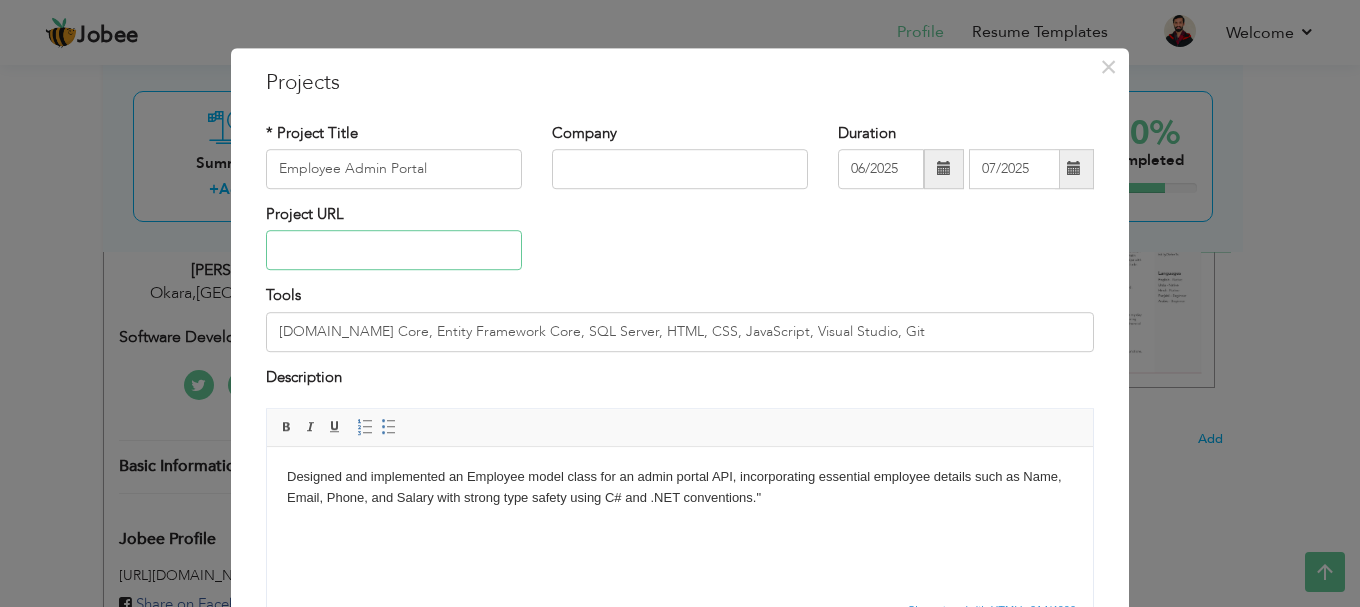 click at bounding box center [394, 251] 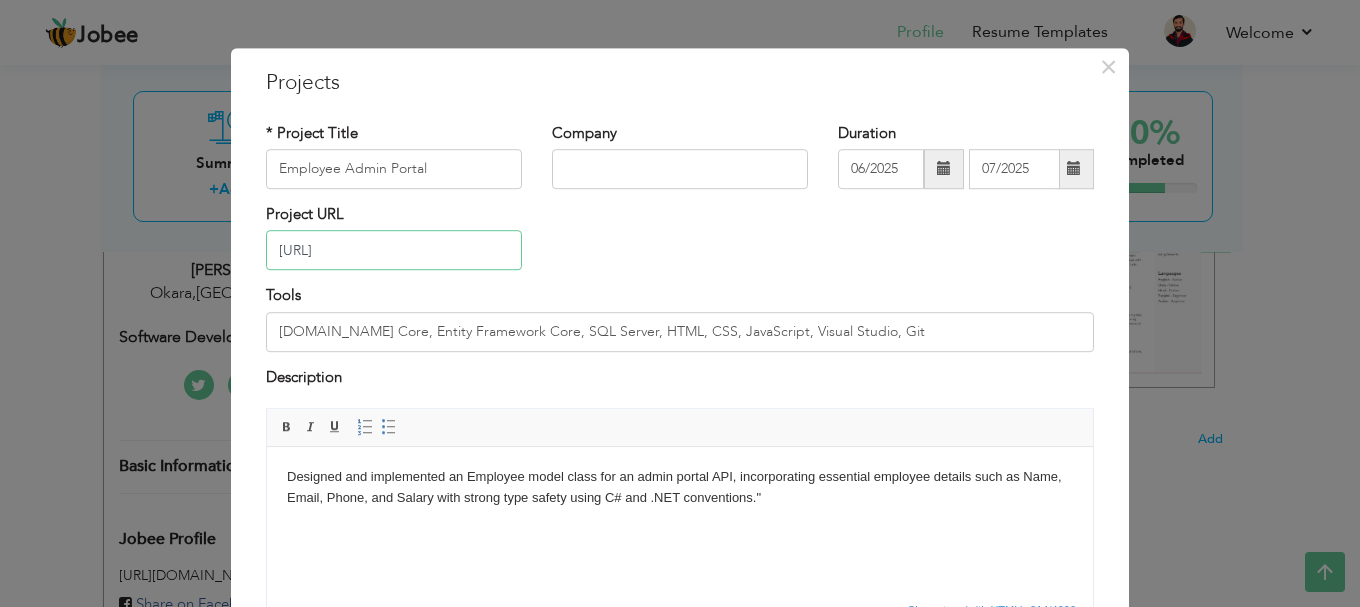 scroll, scrollTop: 0, scrollLeft: 74, axis: horizontal 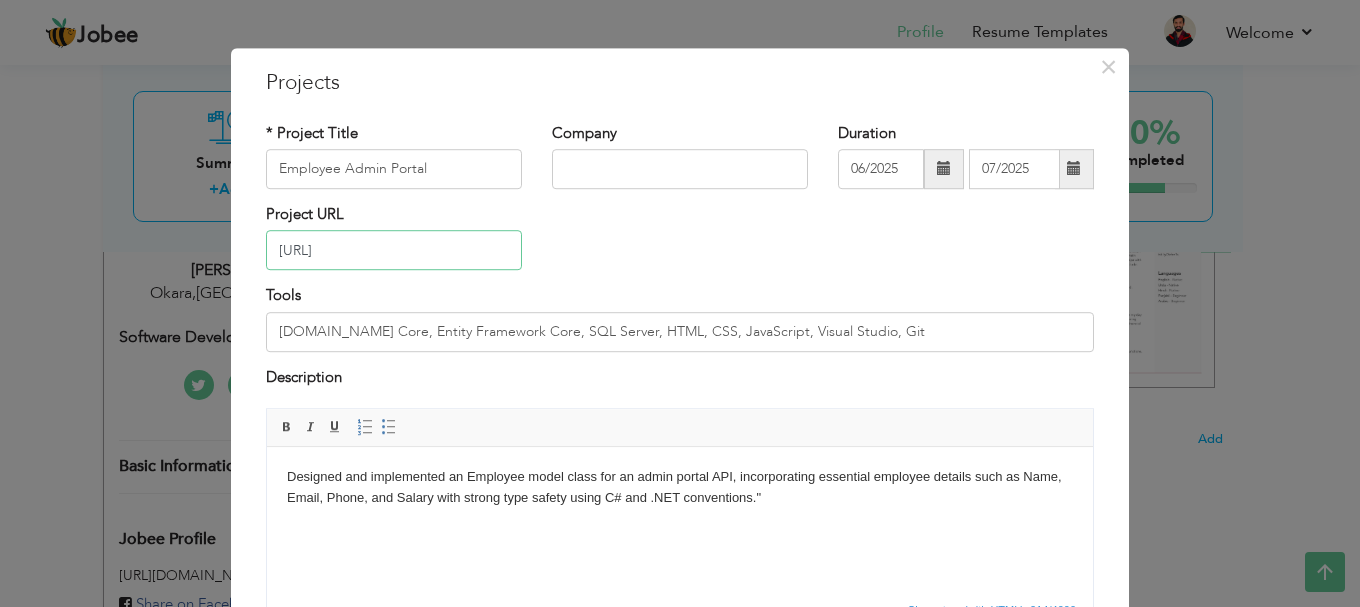 click on "https://localhost:44320/swagger/v1/swagger.json" at bounding box center (394, 251) 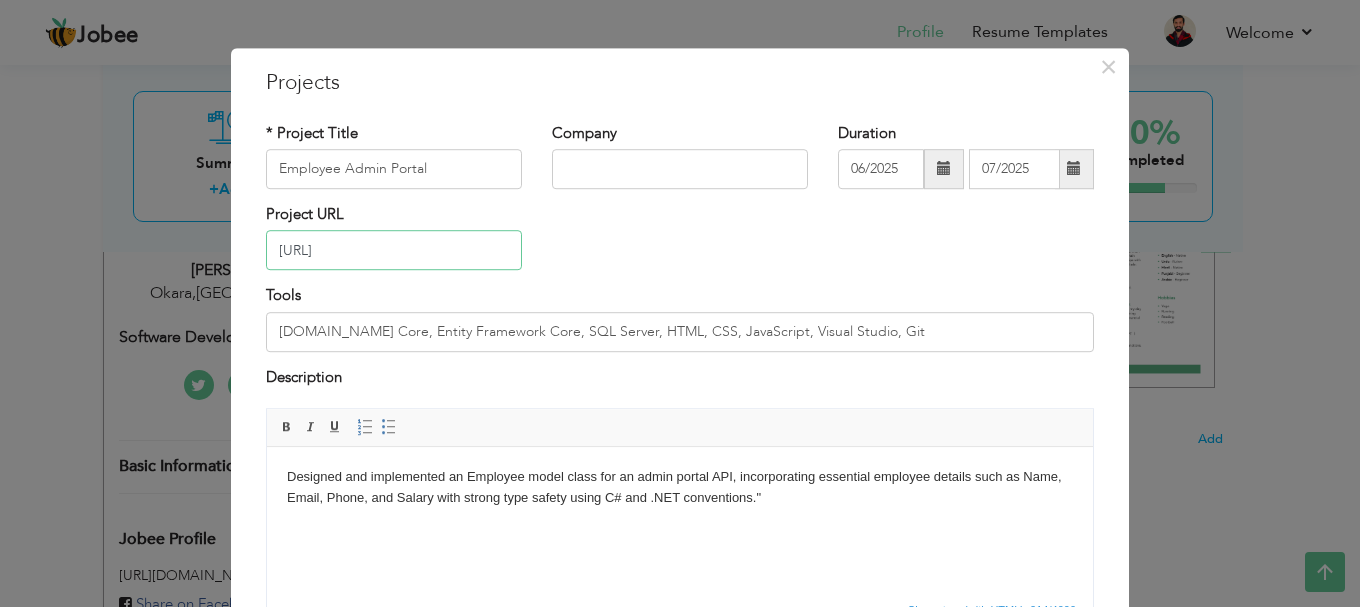 scroll, scrollTop: 0, scrollLeft: 0, axis: both 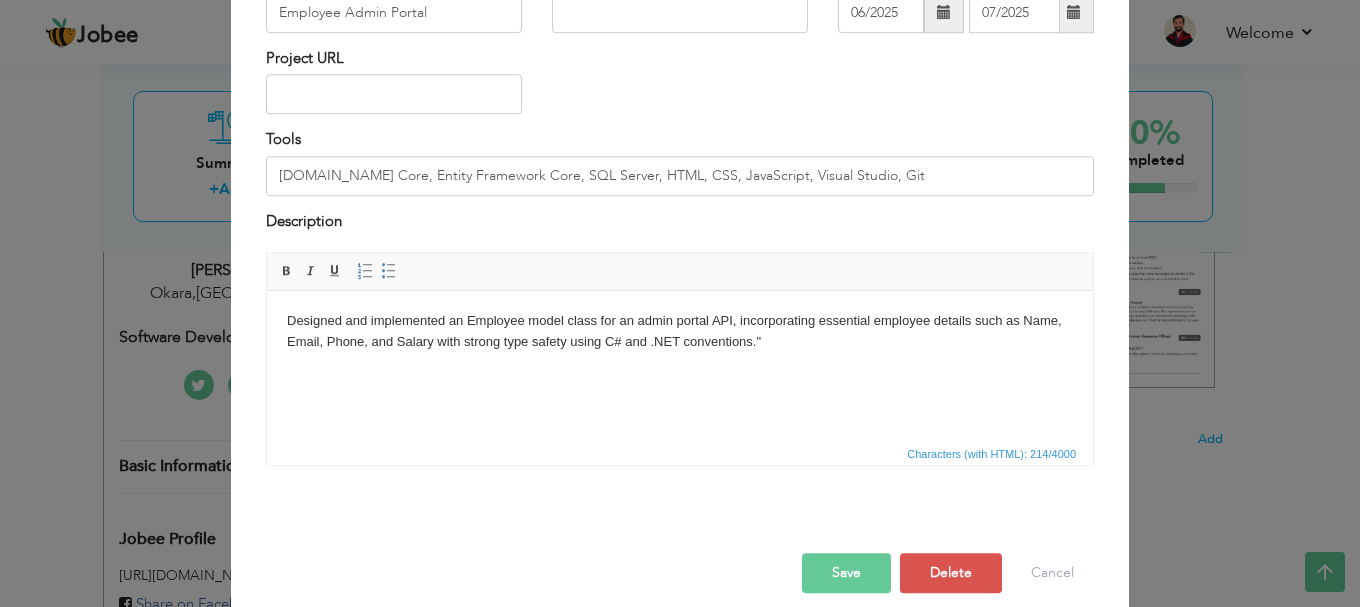 click on "Save" at bounding box center (846, 573) 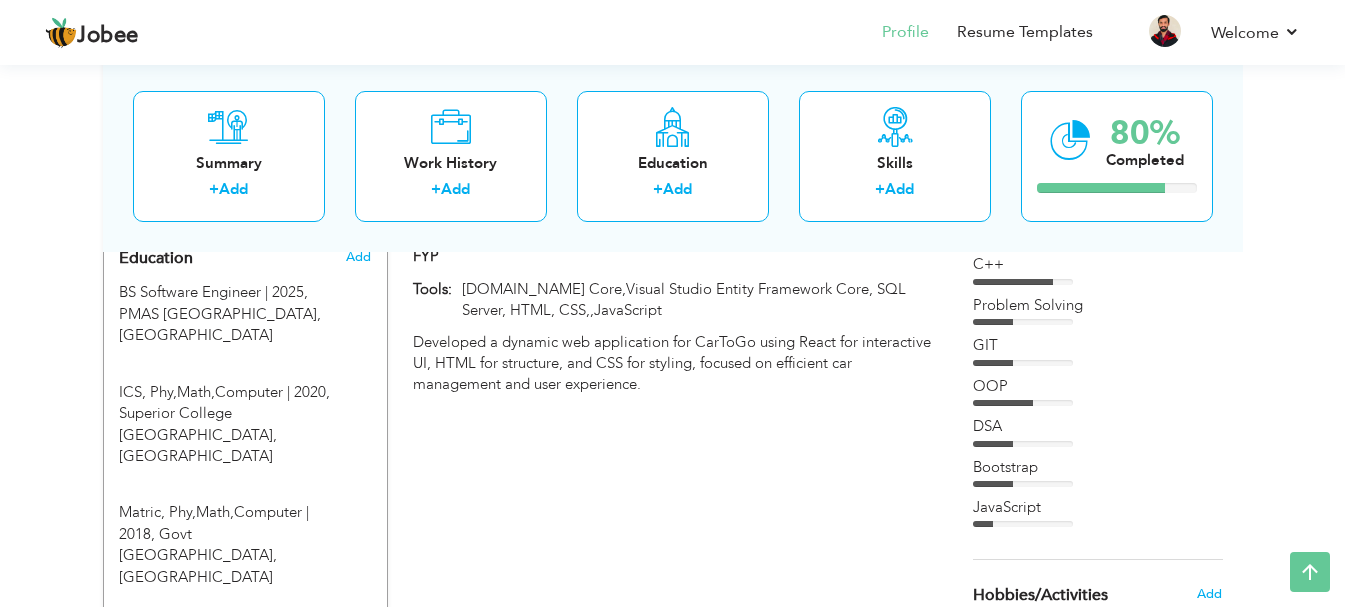 scroll, scrollTop: 797, scrollLeft: 0, axis: vertical 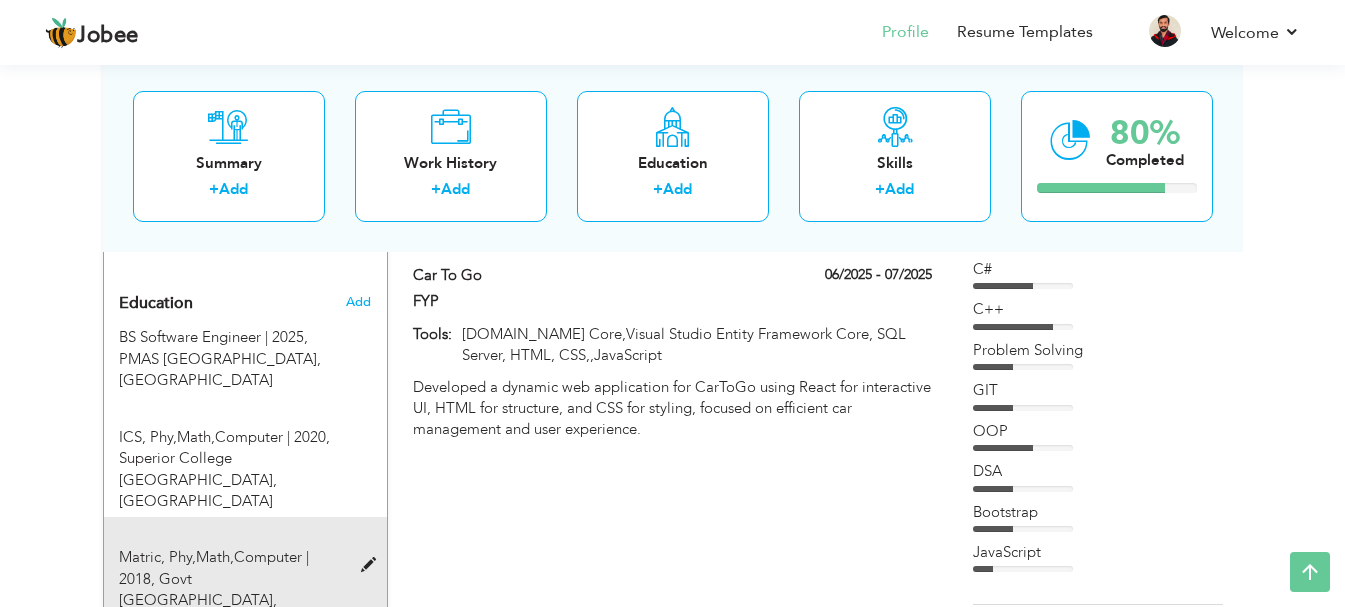 click at bounding box center (373, 565) 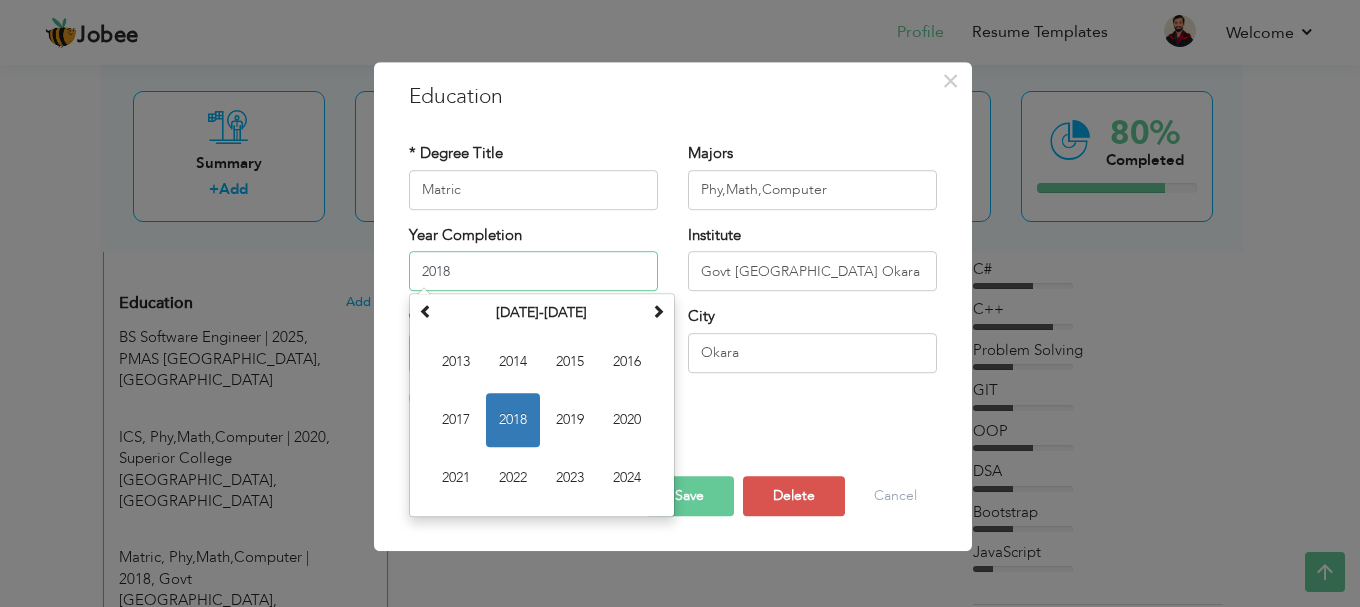 click on "2018" at bounding box center [533, 271] 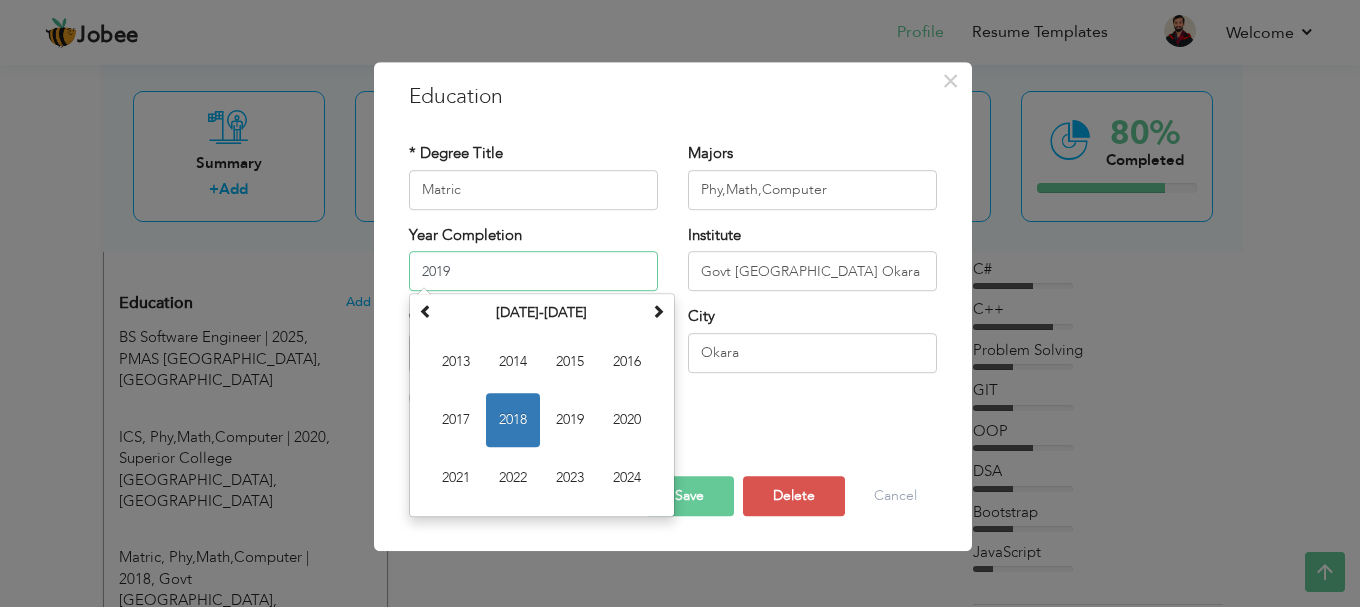 type on "2019" 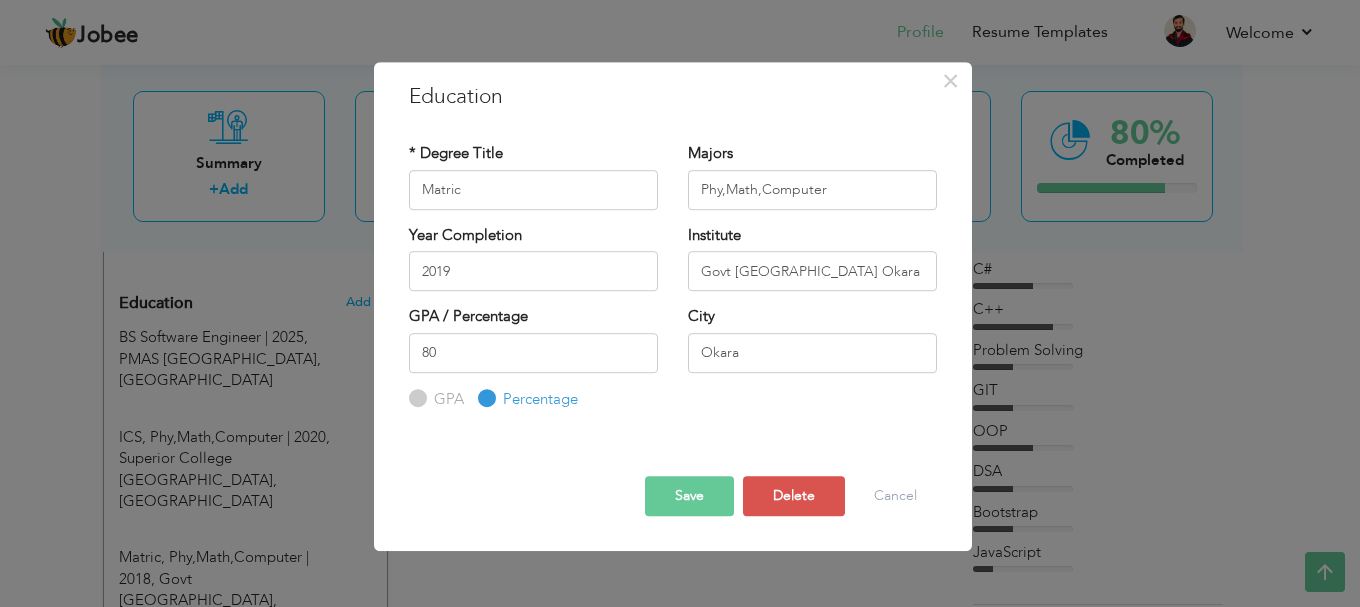 click on "Save" at bounding box center [689, 496] 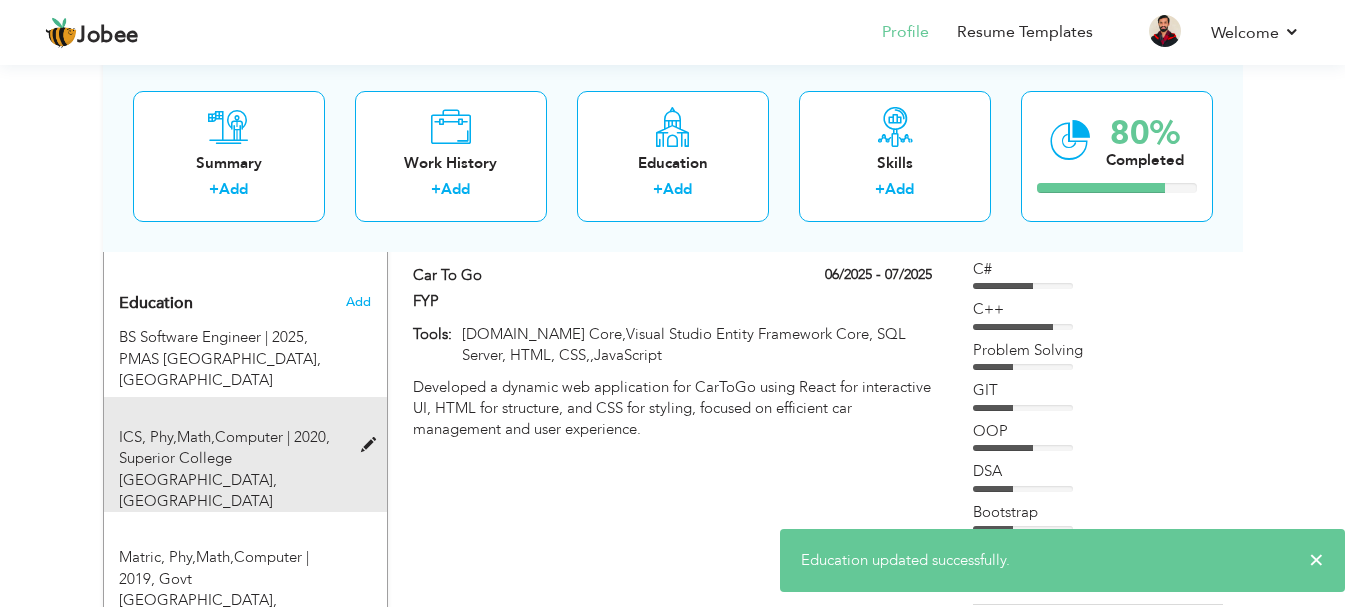 click at bounding box center (373, 445) 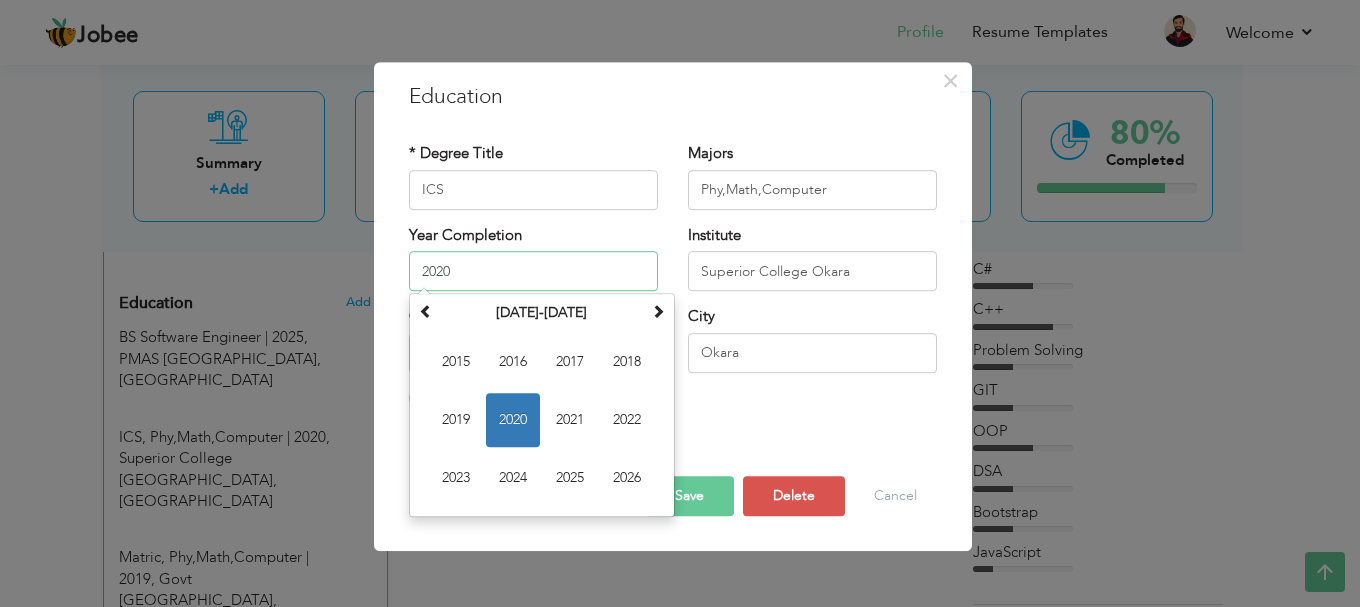 click on "2020" at bounding box center [533, 271] 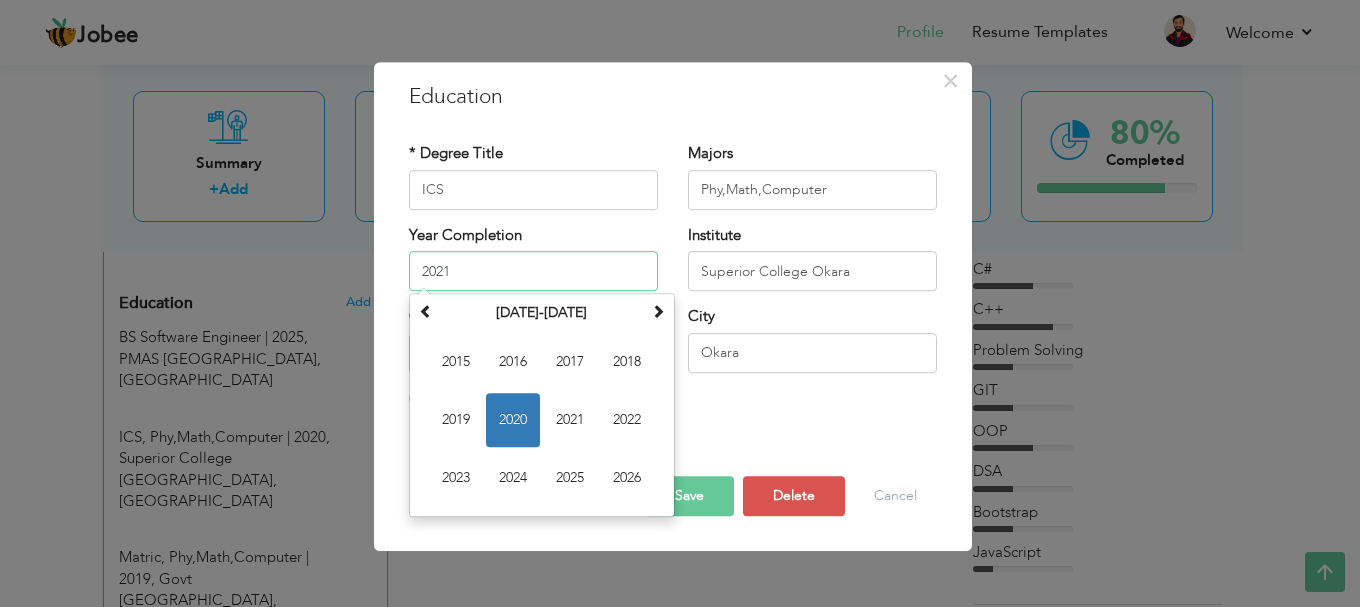 type on "2021" 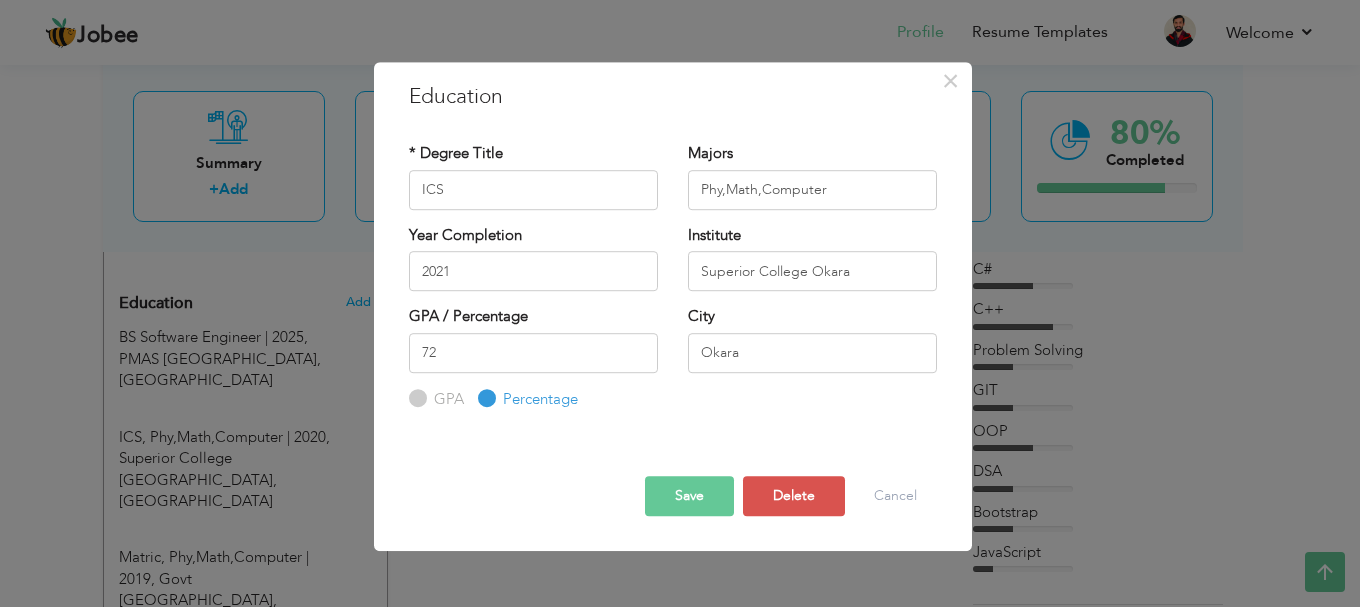 click on "Save" at bounding box center [689, 496] 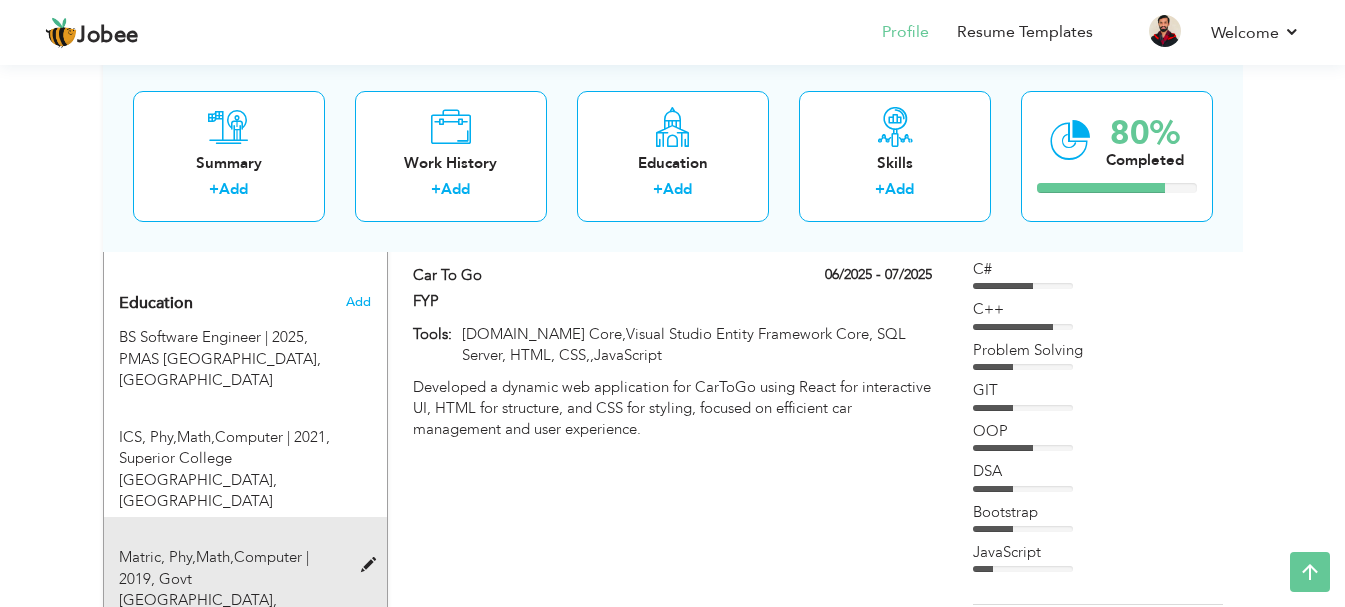 click at bounding box center [373, 565] 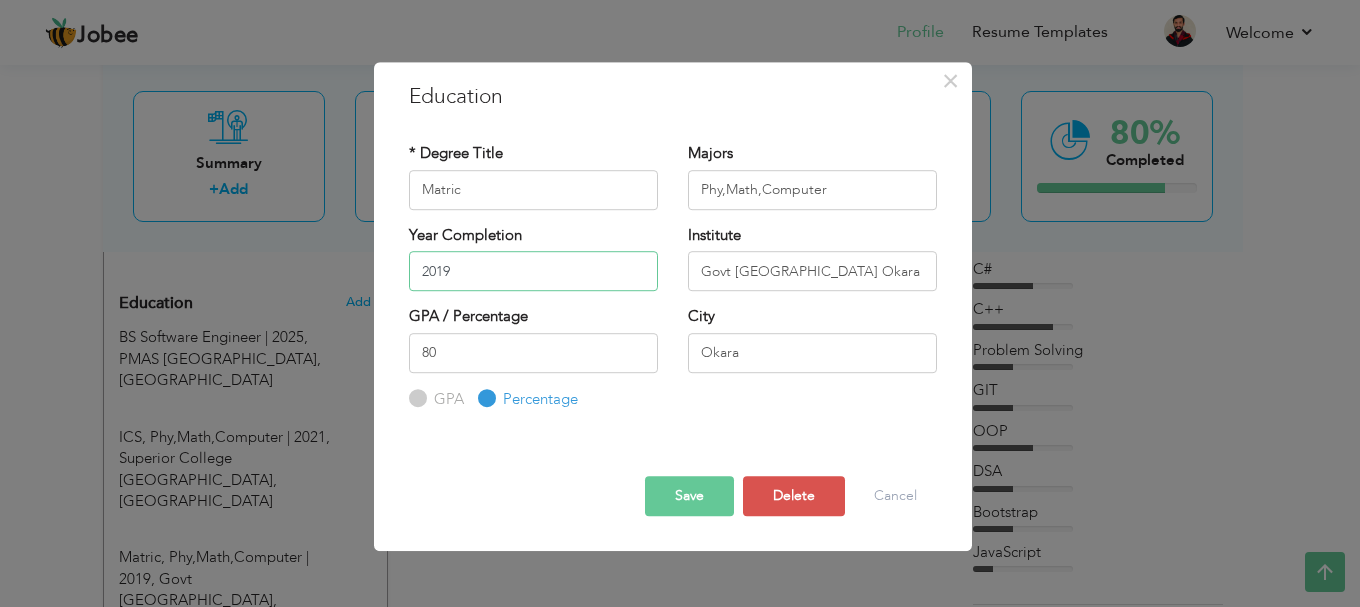 click on "2019" at bounding box center (533, 271) 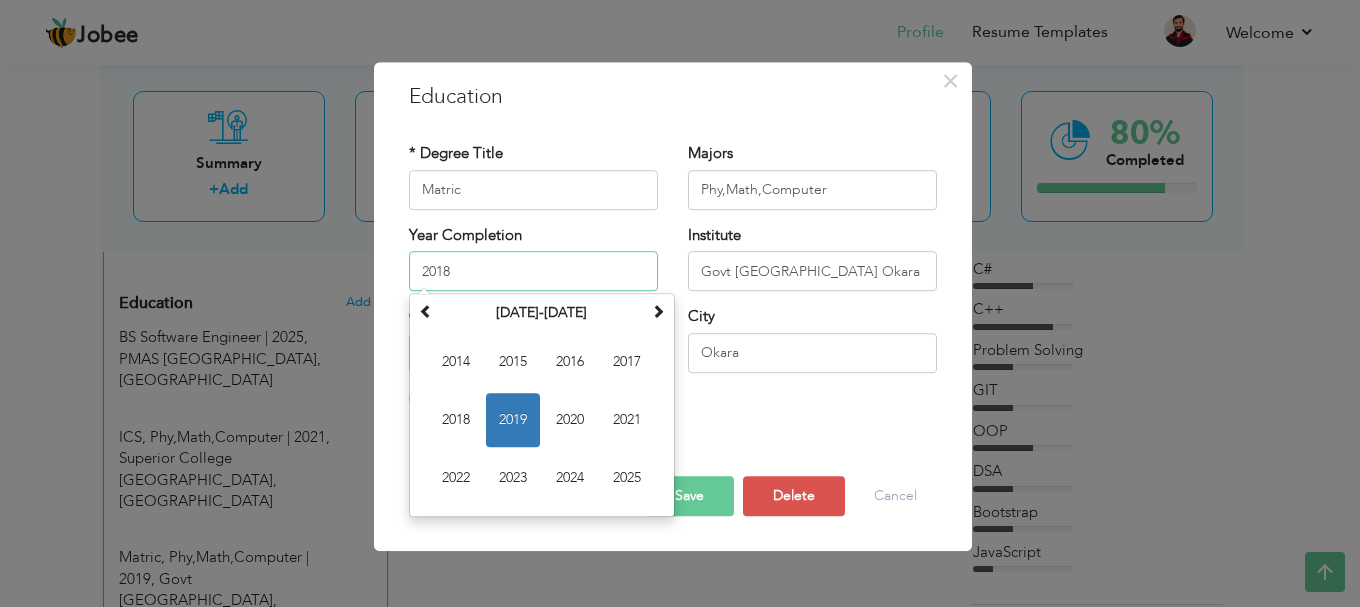 type on "2018" 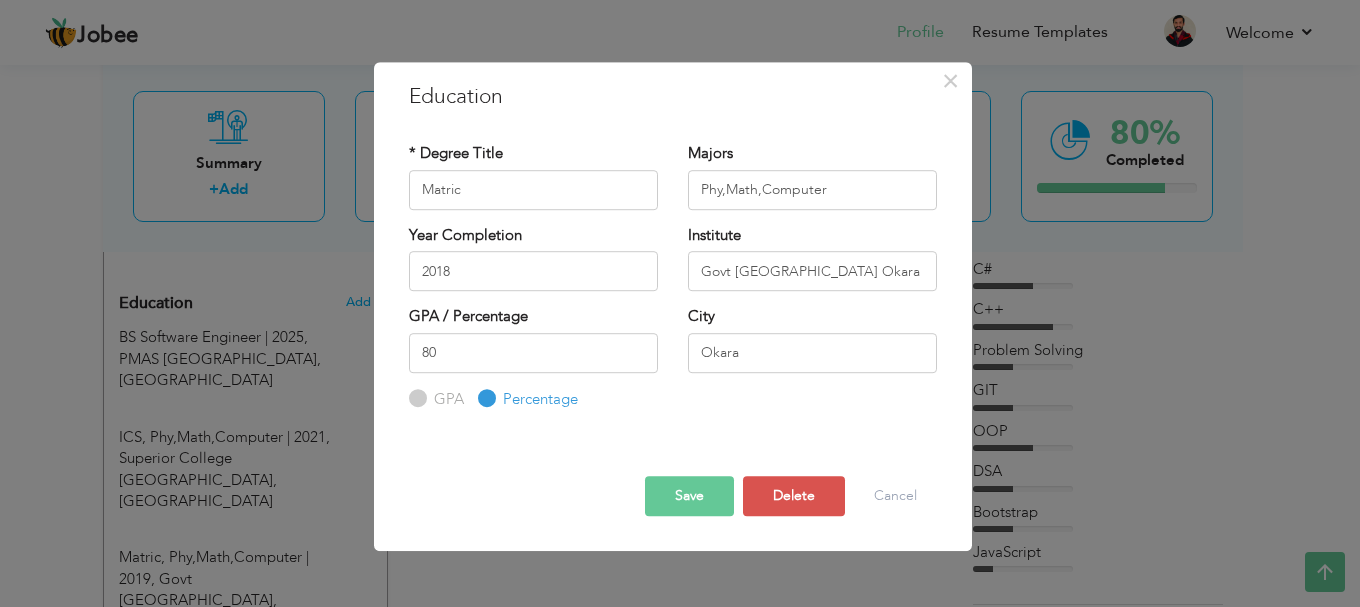click on "Save" at bounding box center [689, 496] 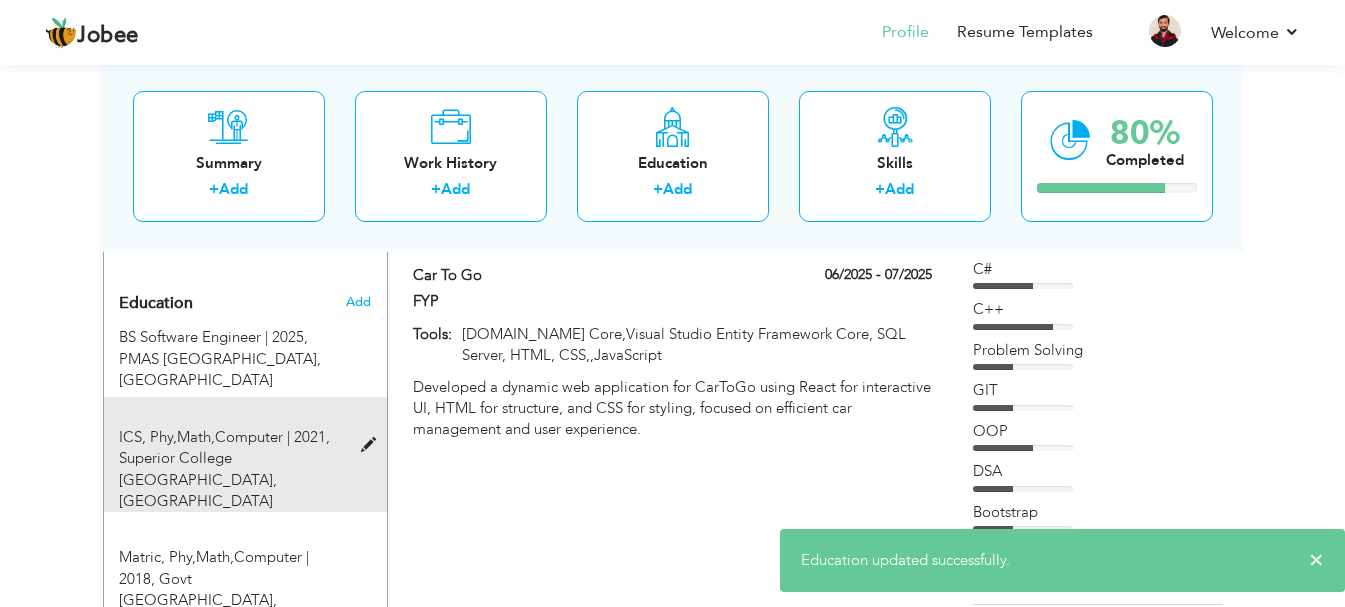 click at bounding box center [373, 445] 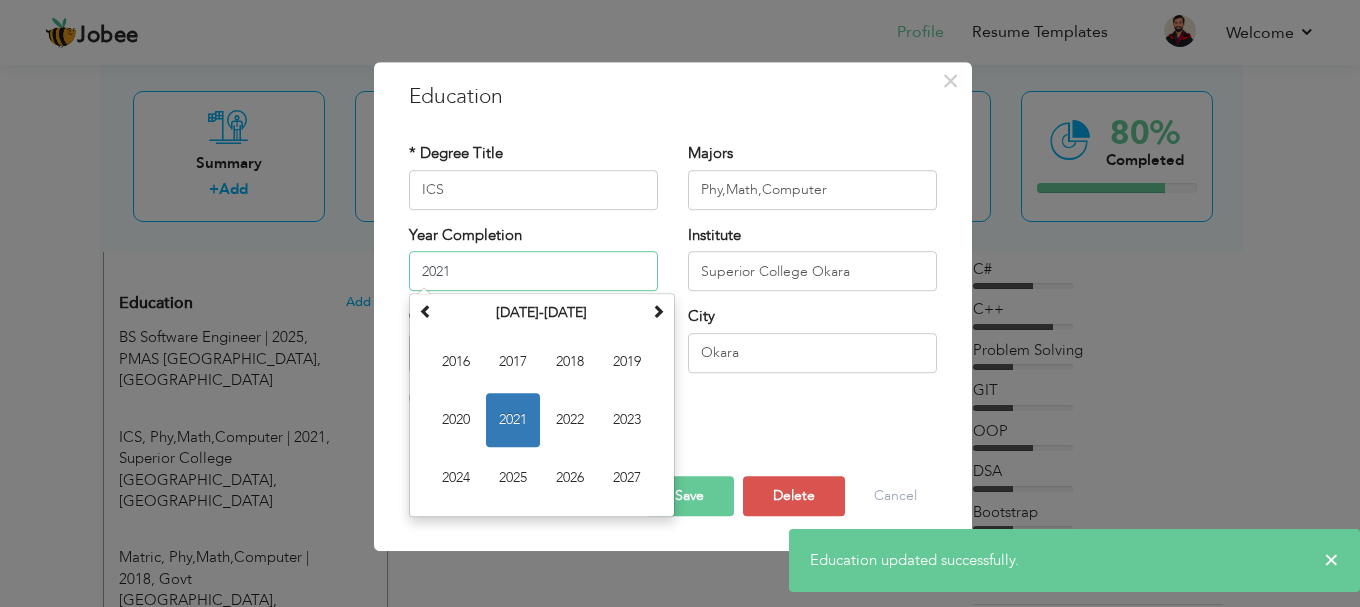 click on "2021" at bounding box center (533, 271) 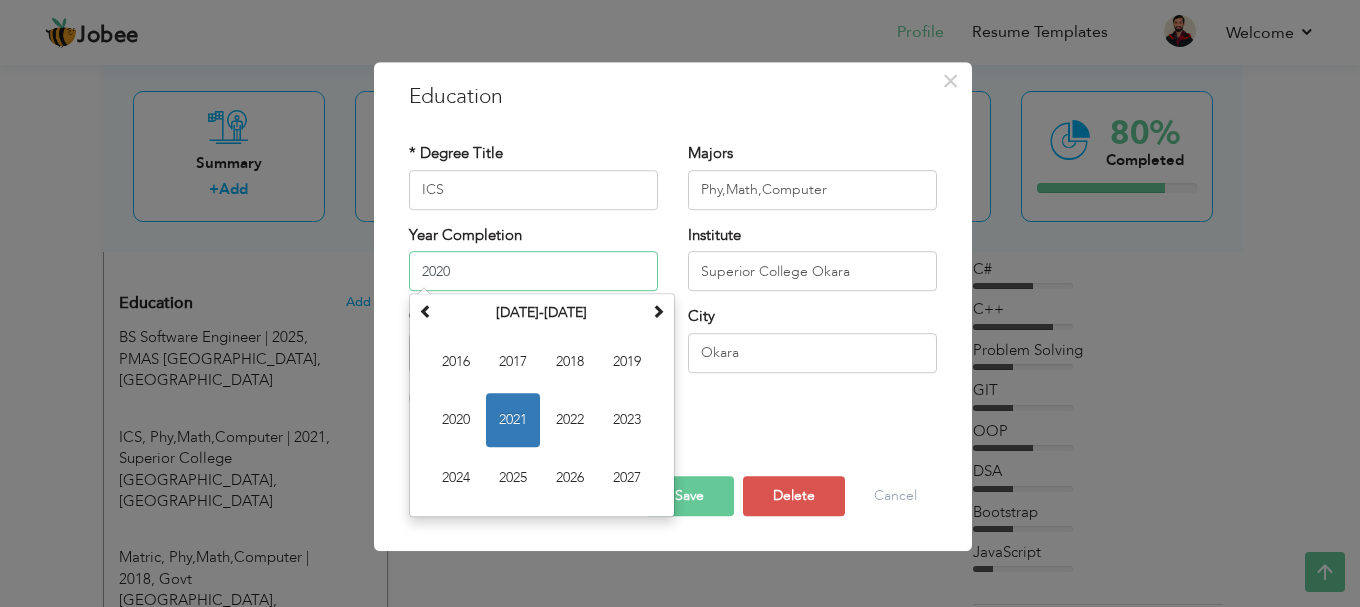type on "2020" 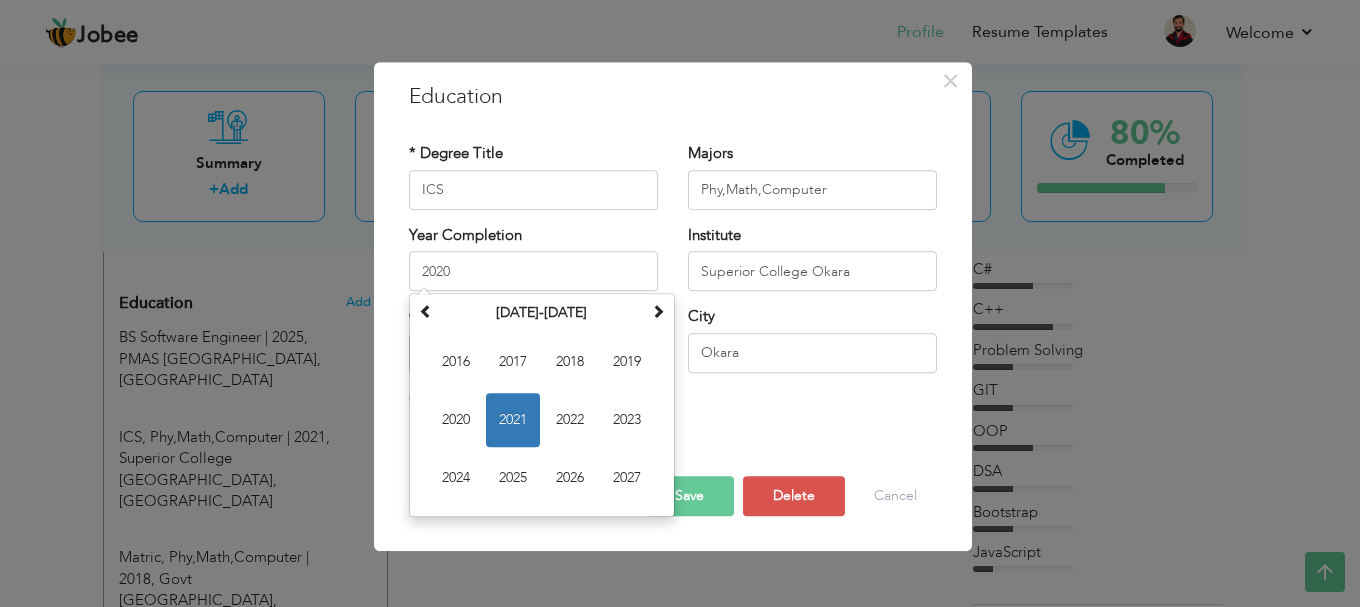 click on "Save" at bounding box center [689, 496] 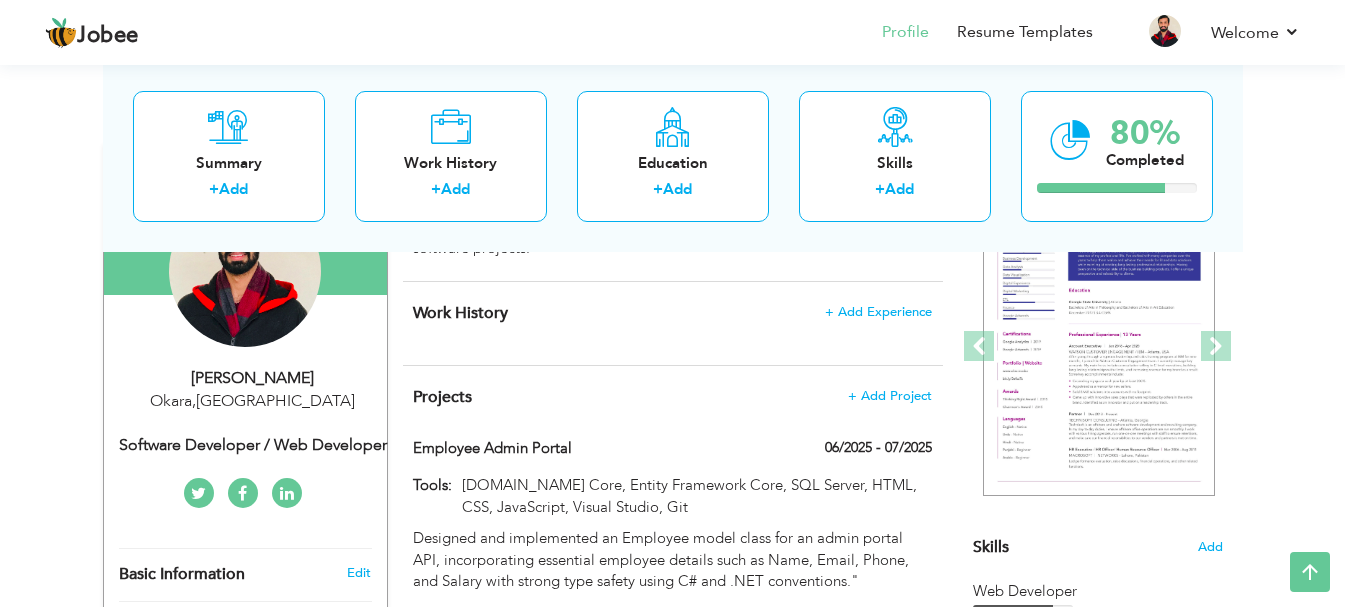 scroll, scrollTop: 0, scrollLeft: 0, axis: both 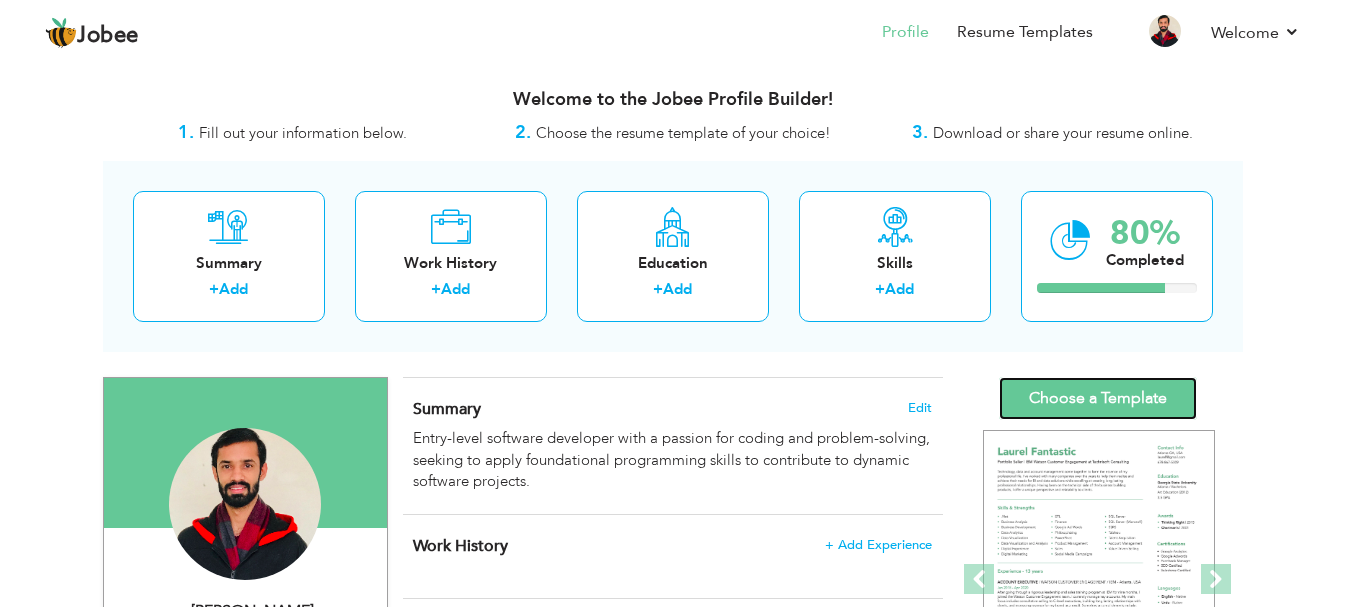 click on "Choose a Template" at bounding box center [1098, 398] 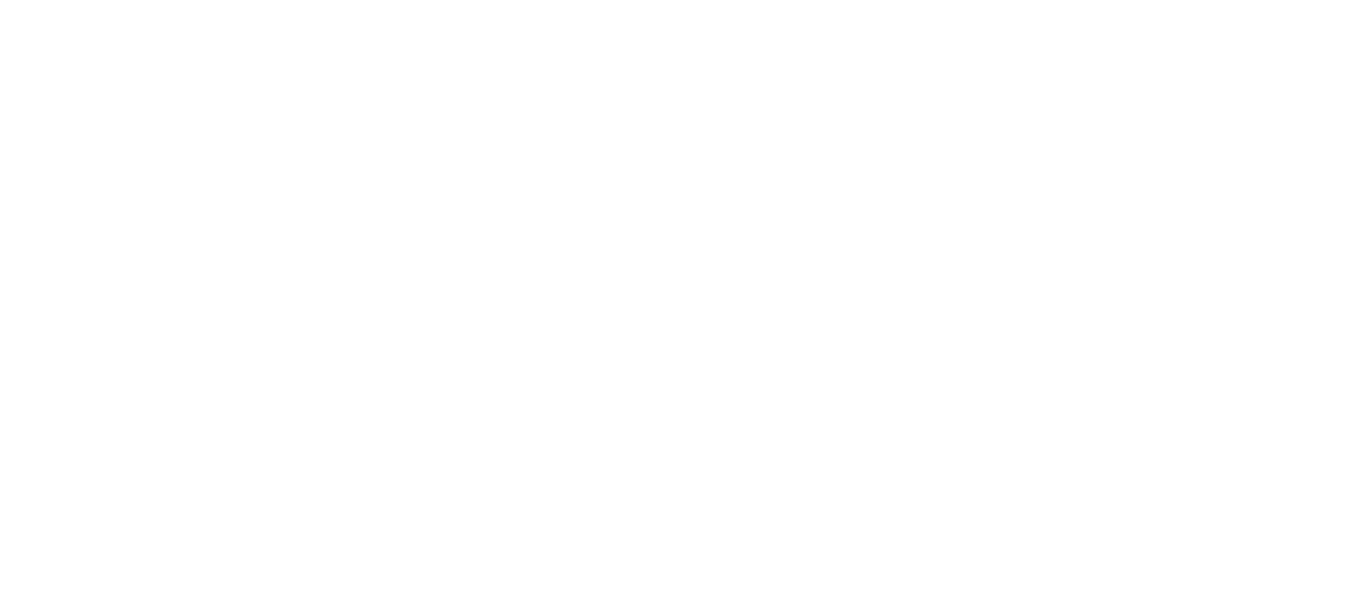 scroll, scrollTop: 0, scrollLeft: 0, axis: both 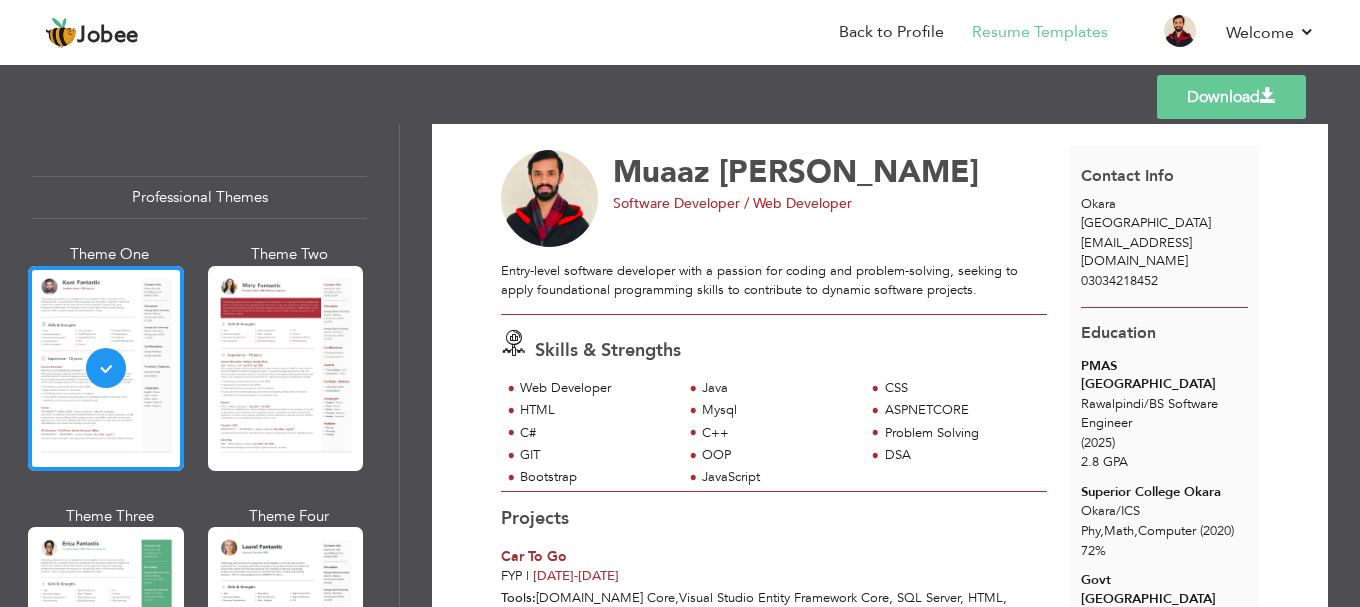 drag, startPoint x: 1351, startPoint y: 253, endPoint x: 1353, endPoint y: 271, distance: 18.110771 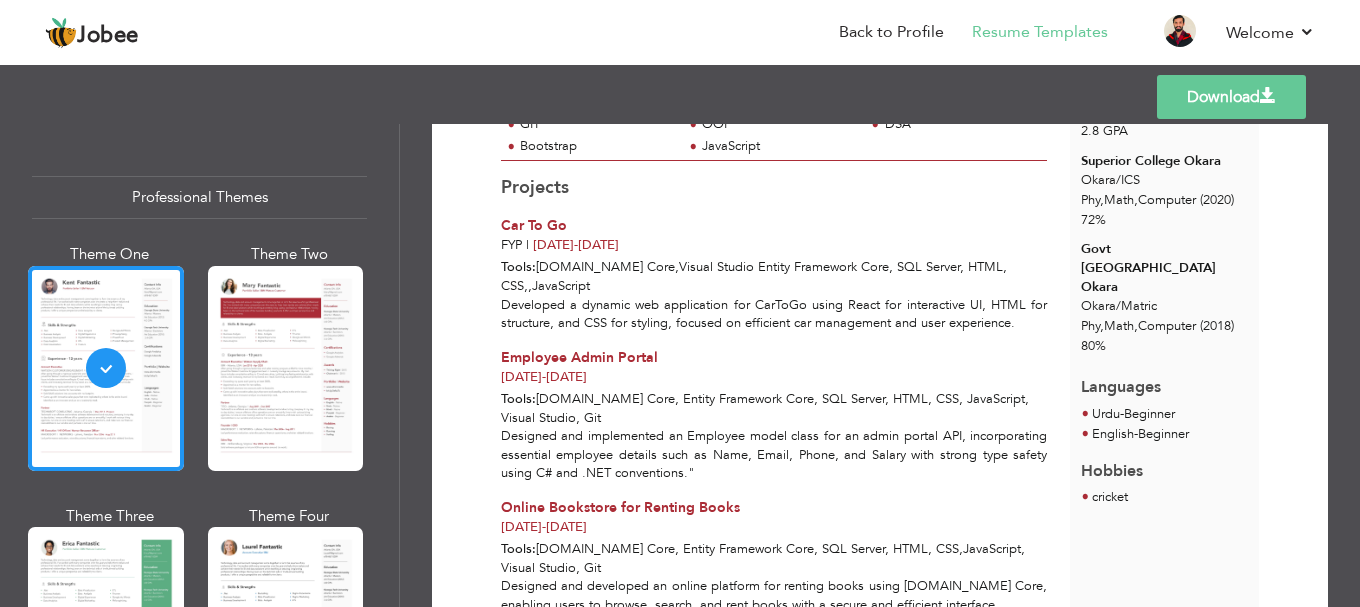scroll, scrollTop: 371, scrollLeft: 0, axis: vertical 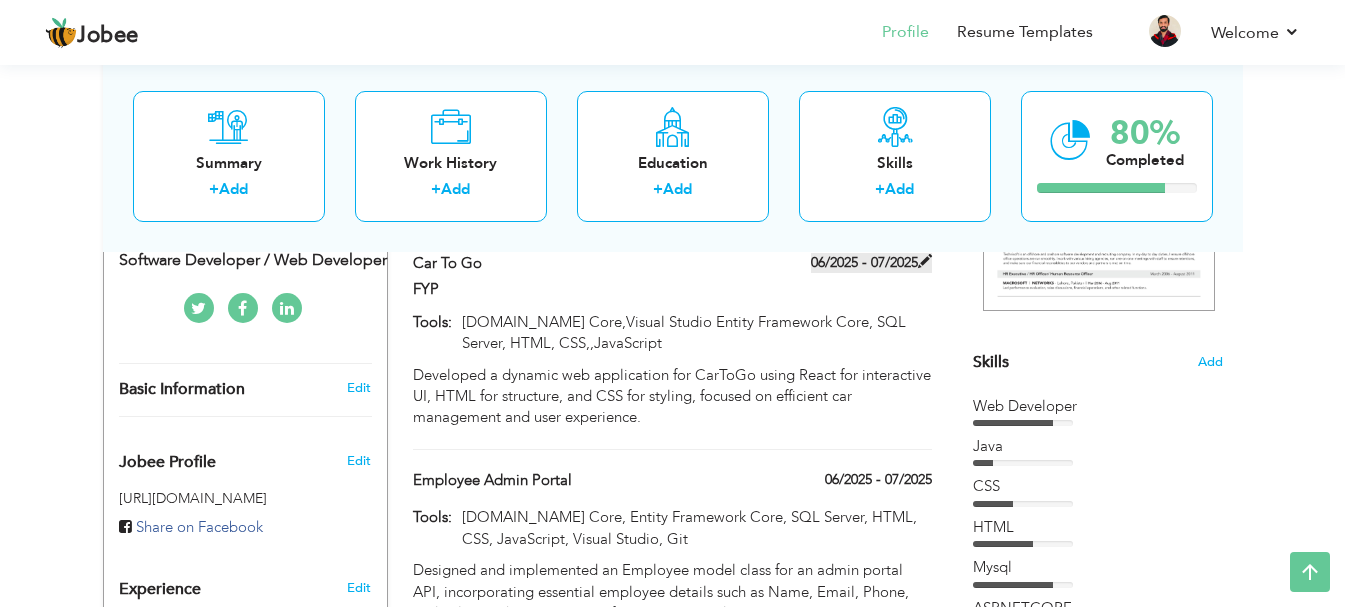click at bounding box center (925, 261) 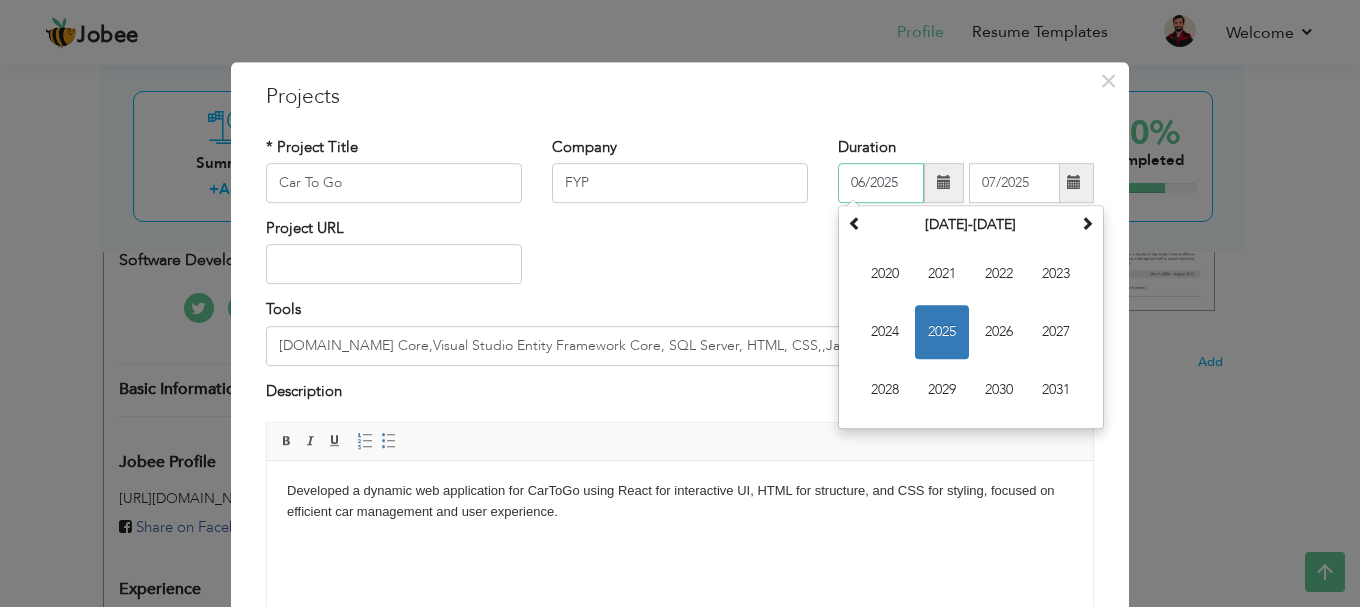 click on "06/2025" at bounding box center (881, 183) 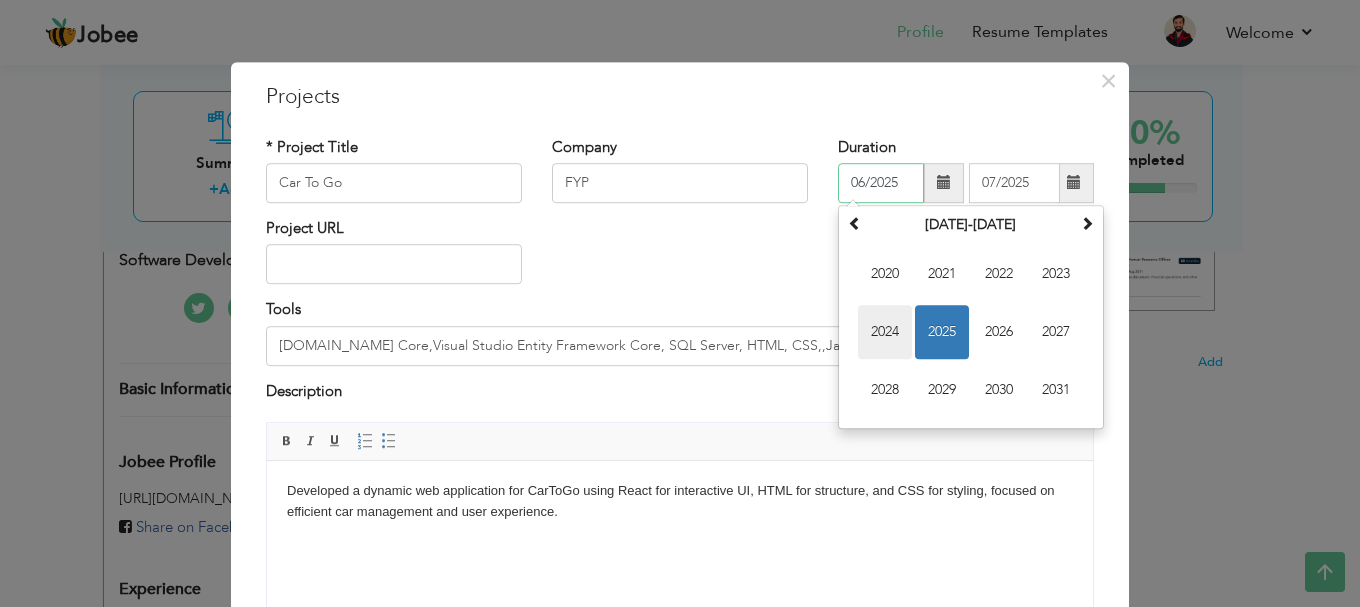 click on "2024" at bounding box center (885, 332) 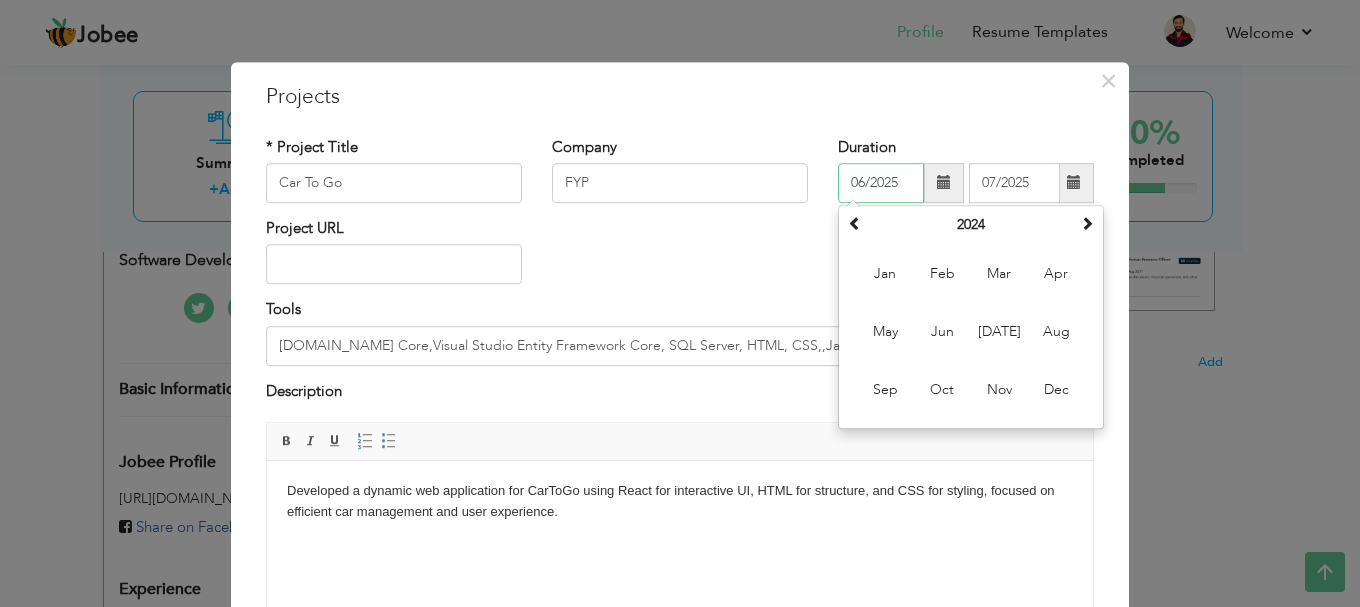 click on "06/2025" at bounding box center [881, 183] 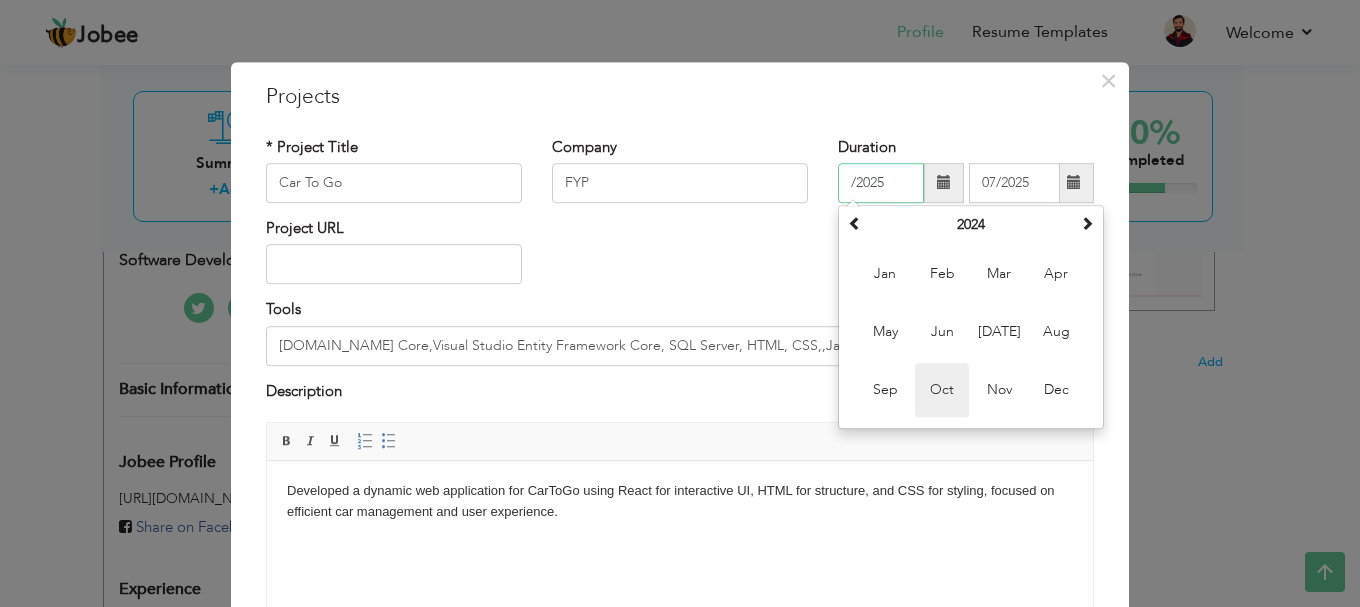 click on "Oct" at bounding box center (942, 390) 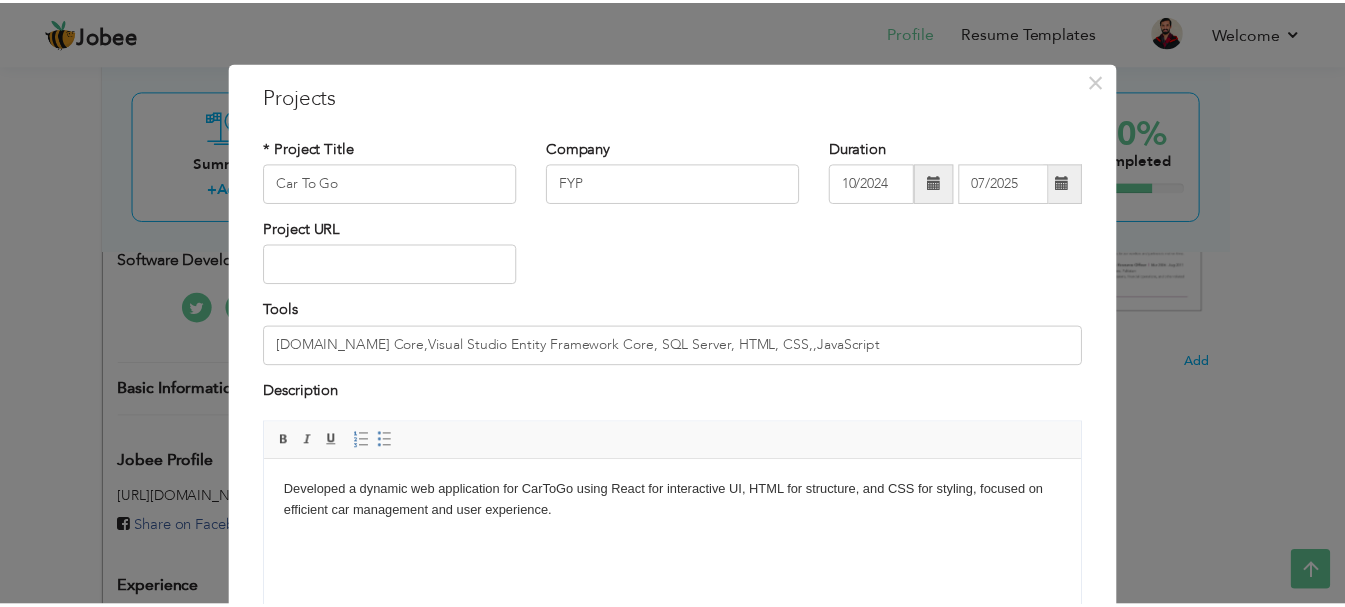 scroll, scrollTop: 191, scrollLeft: 0, axis: vertical 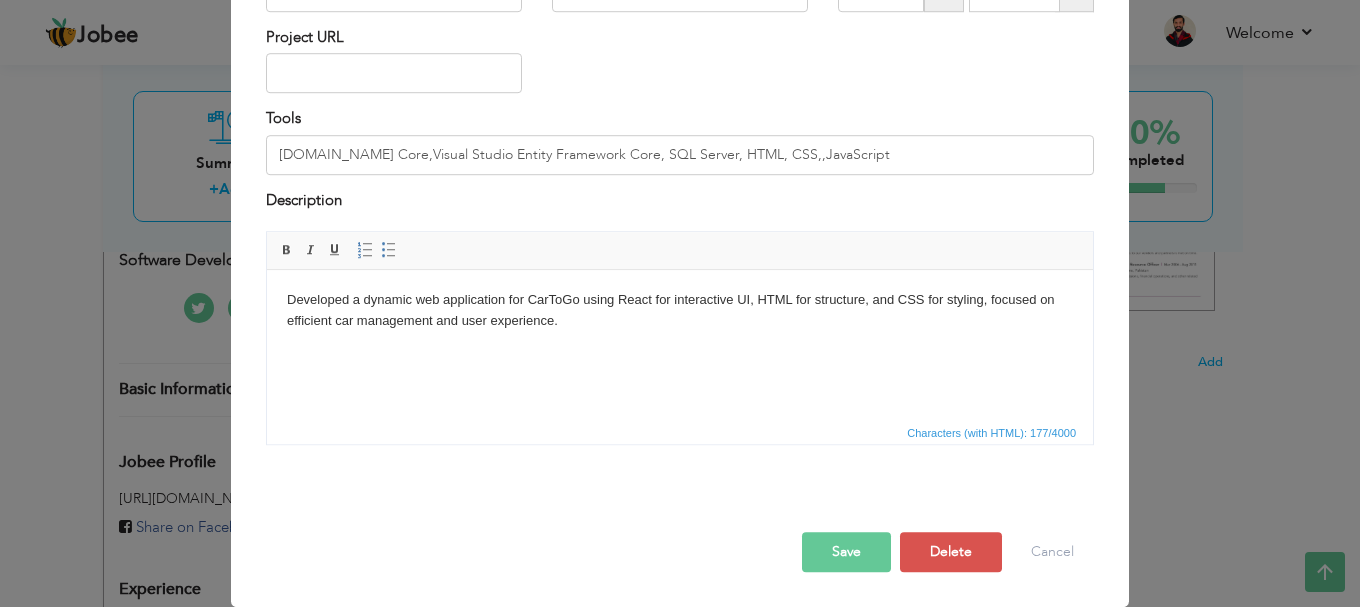 click on "Save" at bounding box center (846, 552) 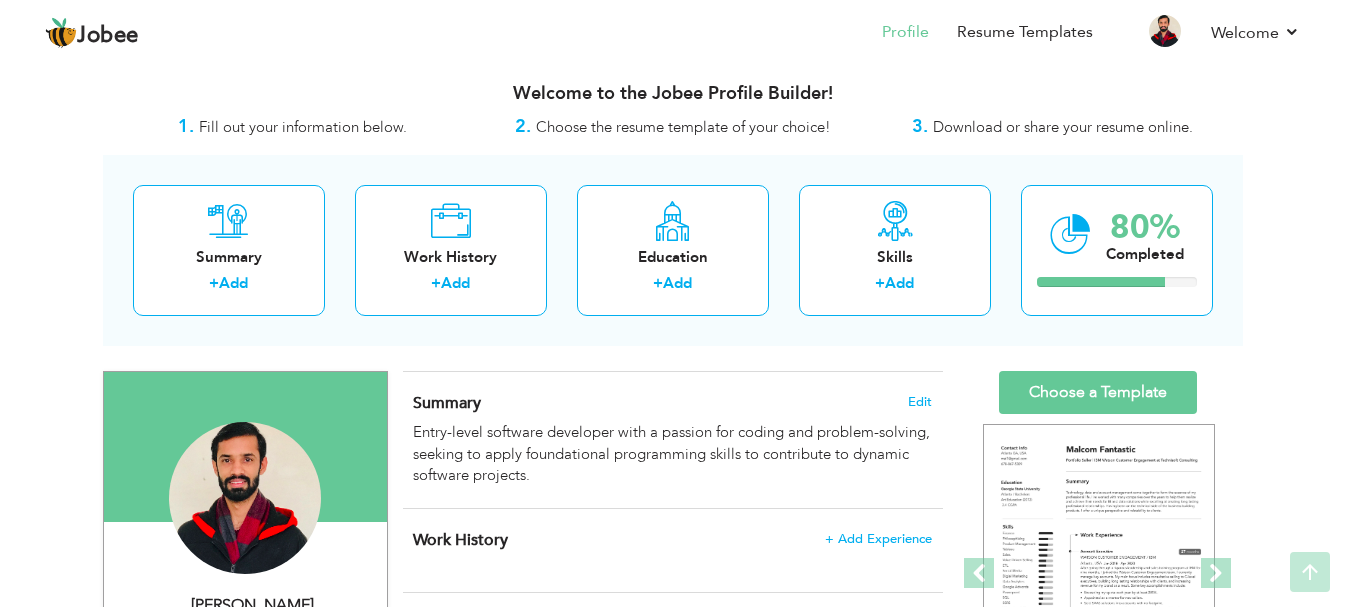scroll, scrollTop: 0, scrollLeft: 0, axis: both 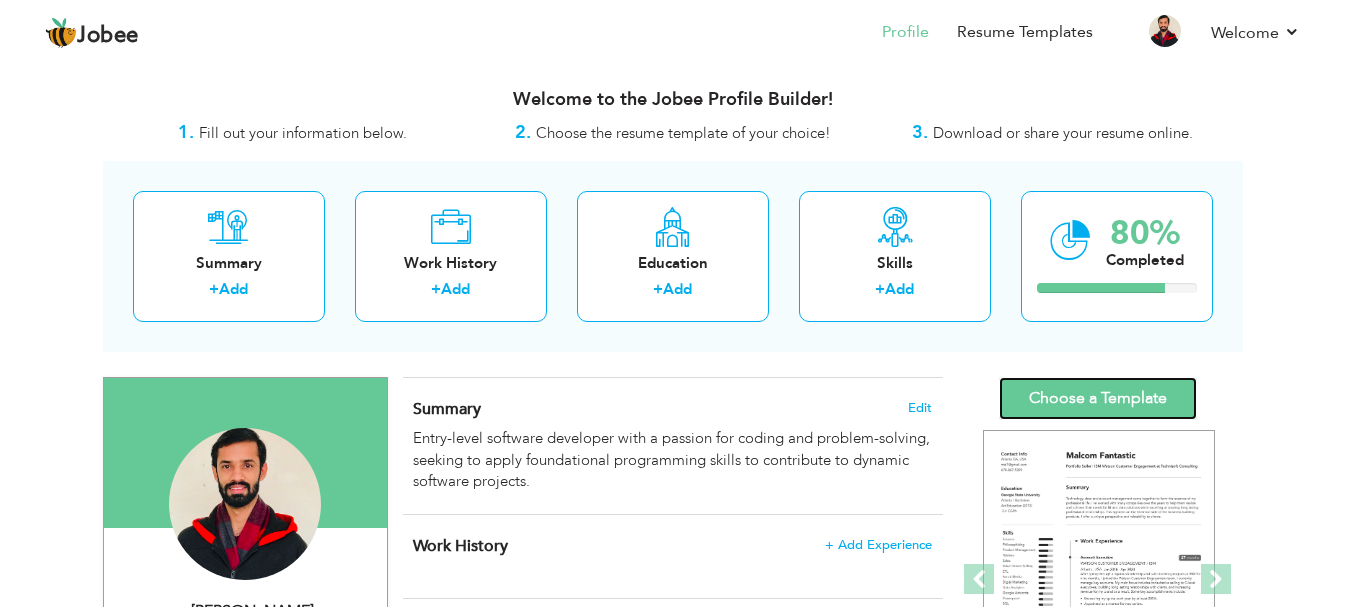 click on "Choose a Template" at bounding box center [1098, 398] 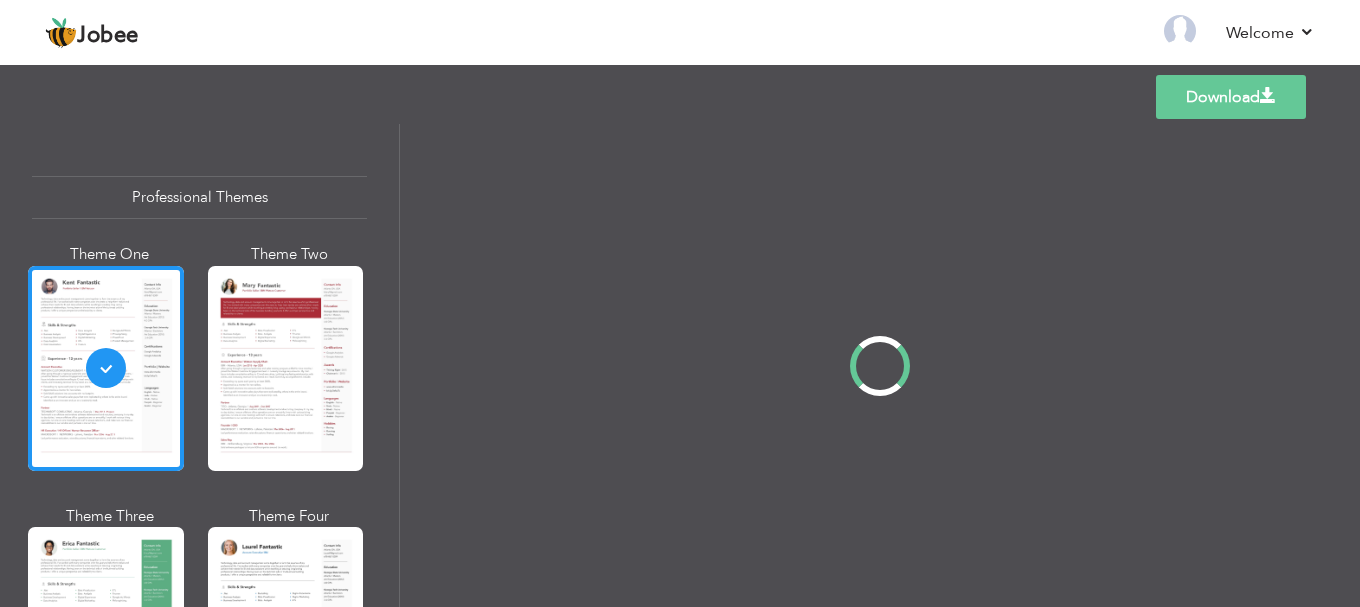 scroll, scrollTop: 0, scrollLeft: 0, axis: both 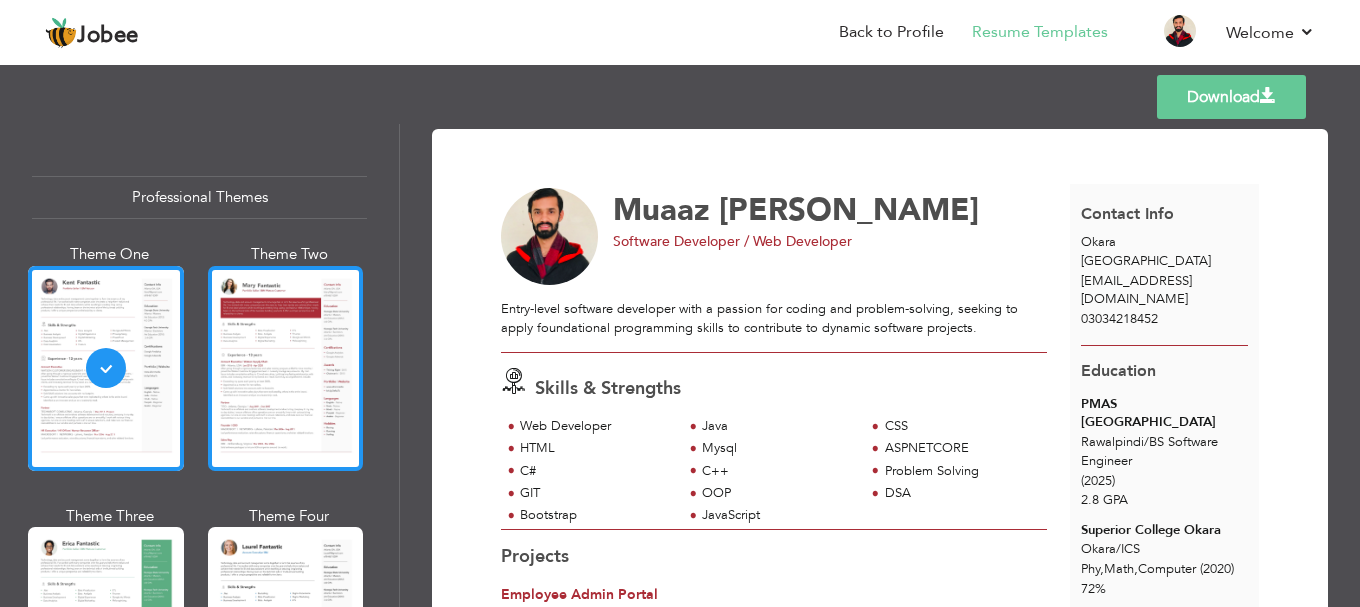 click at bounding box center (286, 368) 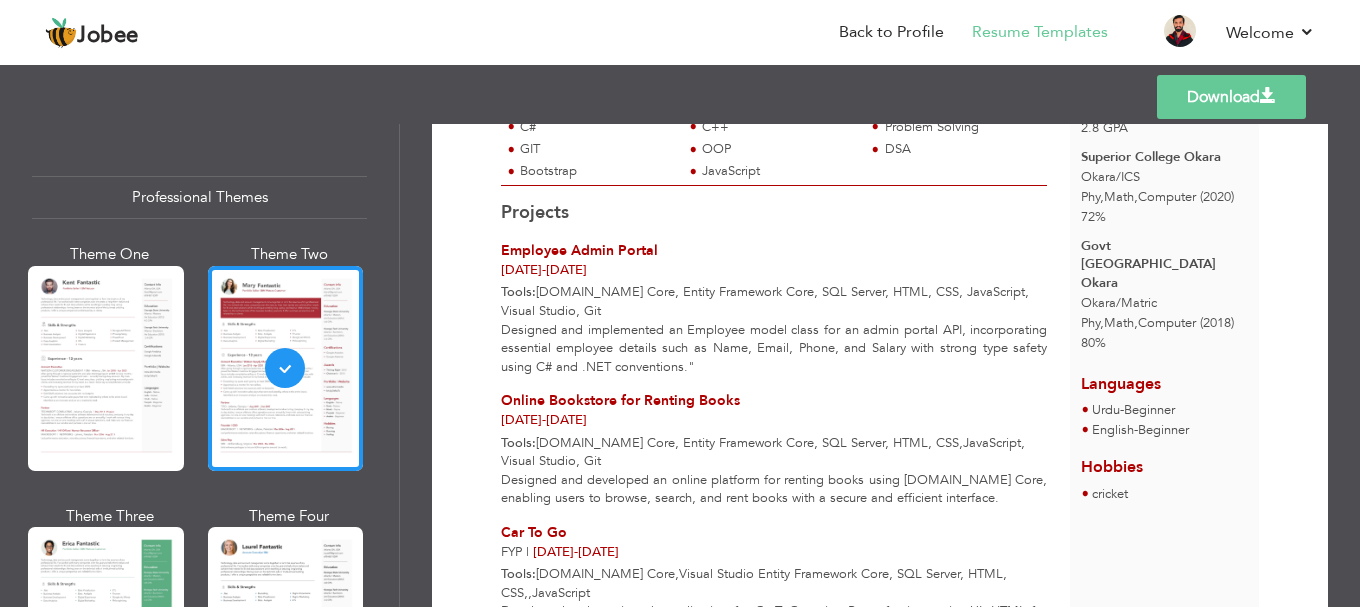 scroll, scrollTop: 372, scrollLeft: 0, axis: vertical 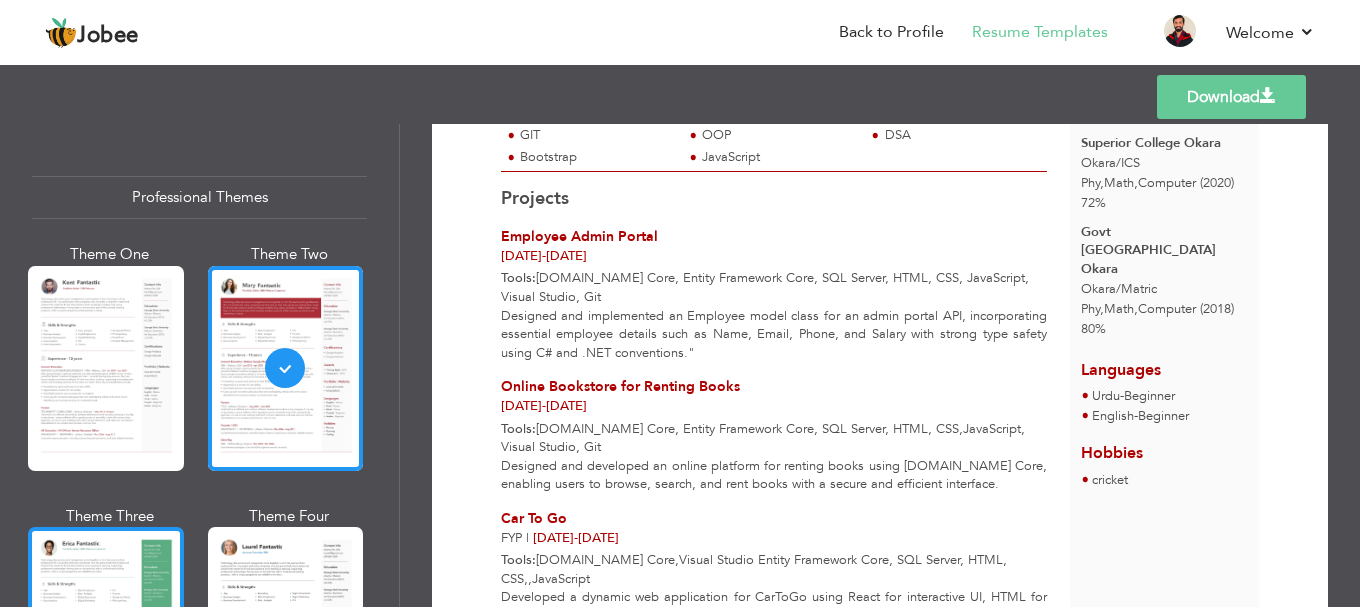 click at bounding box center (106, 629) 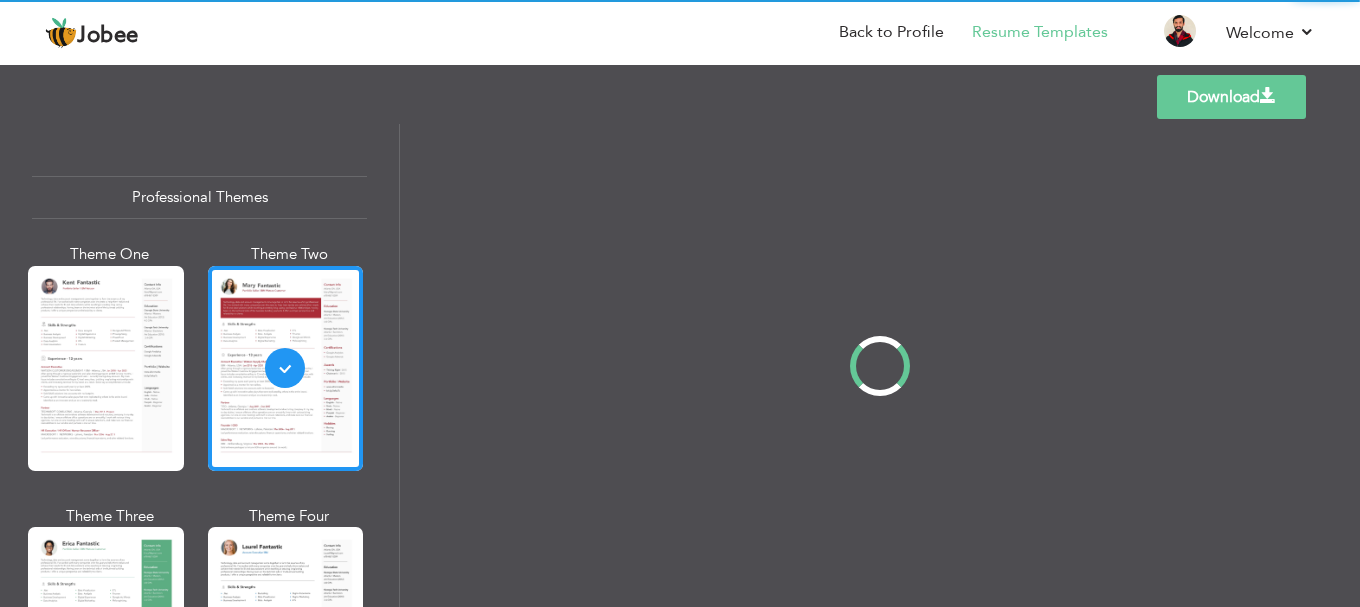 scroll, scrollTop: 0, scrollLeft: 0, axis: both 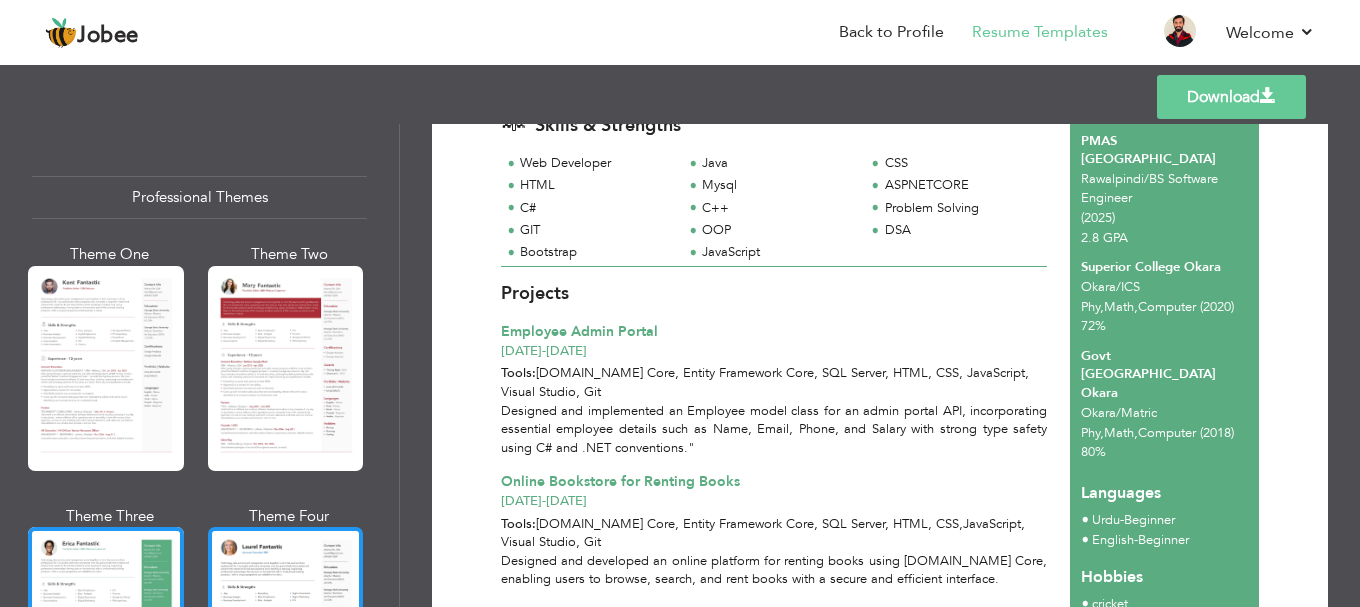 click at bounding box center (286, 629) 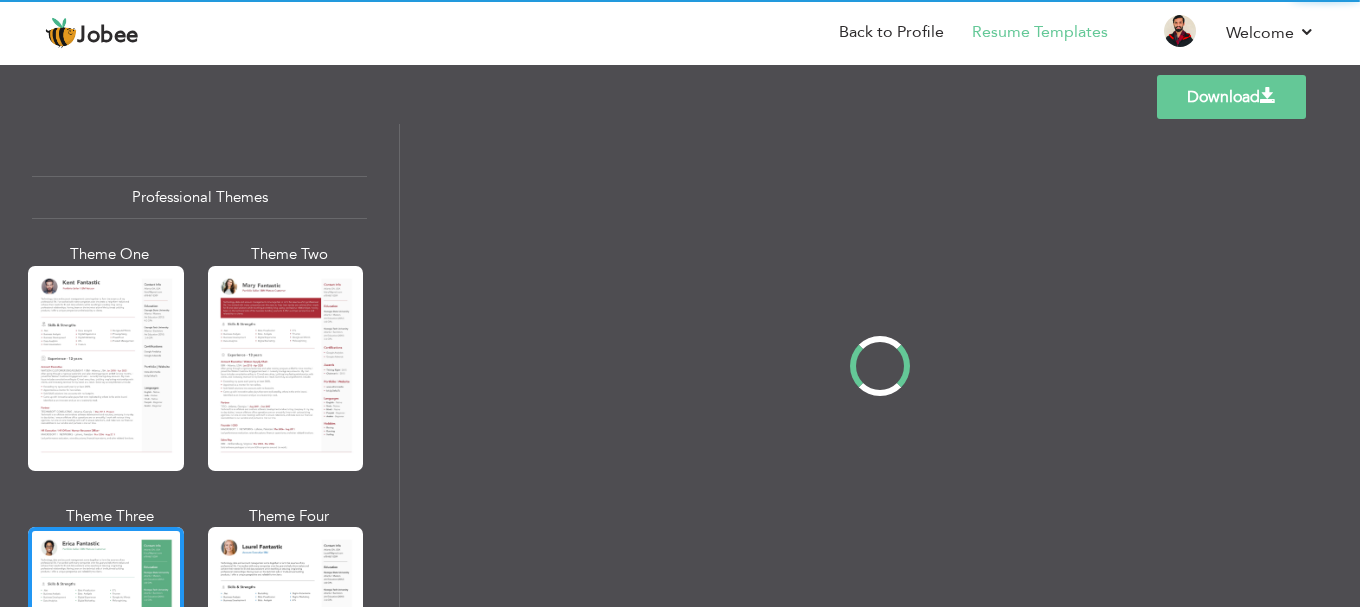 scroll, scrollTop: 0, scrollLeft: 0, axis: both 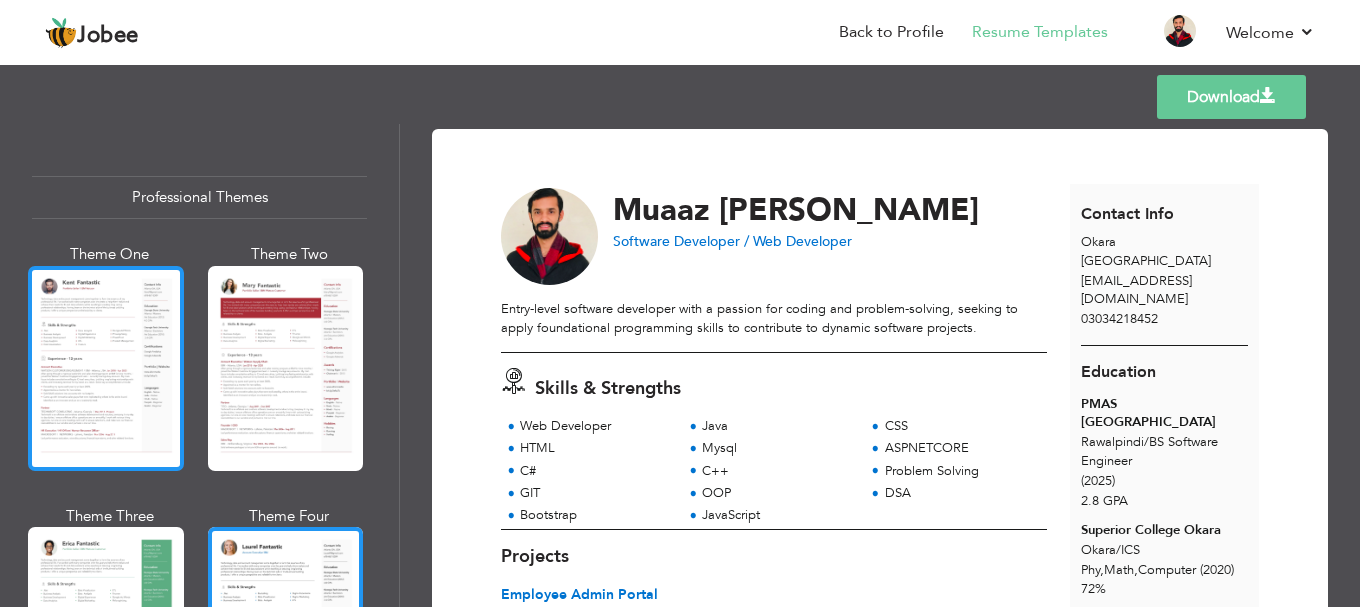 click at bounding box center (106, 368) 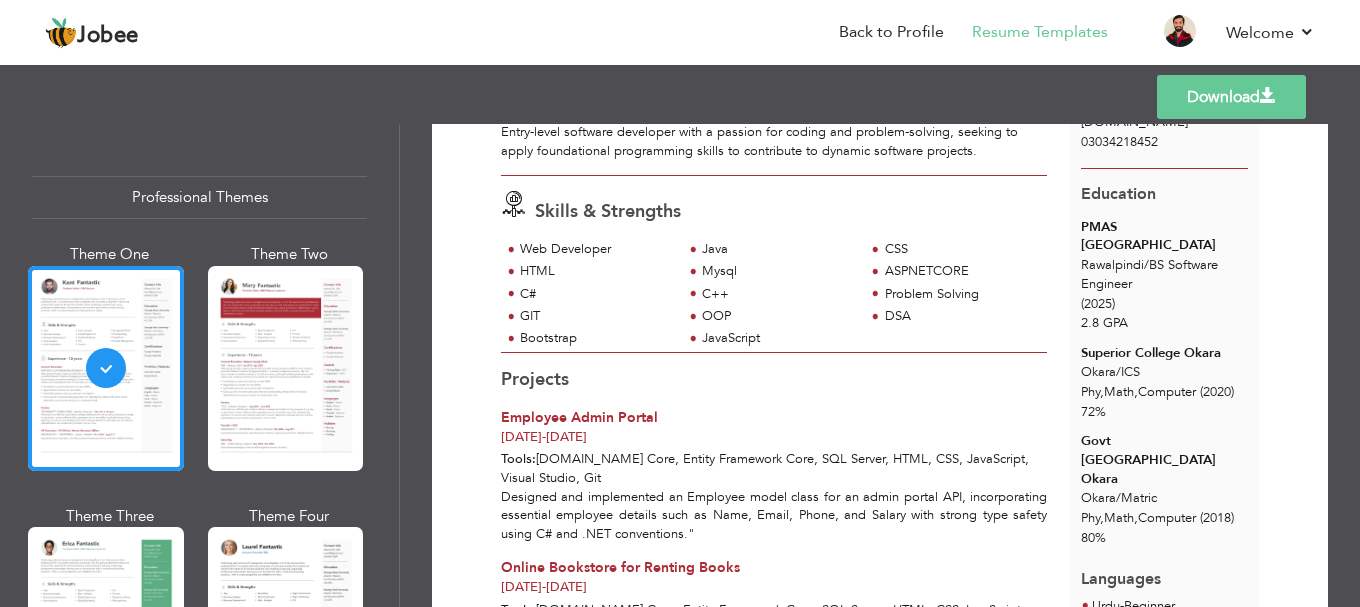 scroll, scrollTop: 0, scrollLeft: 0, axis: both 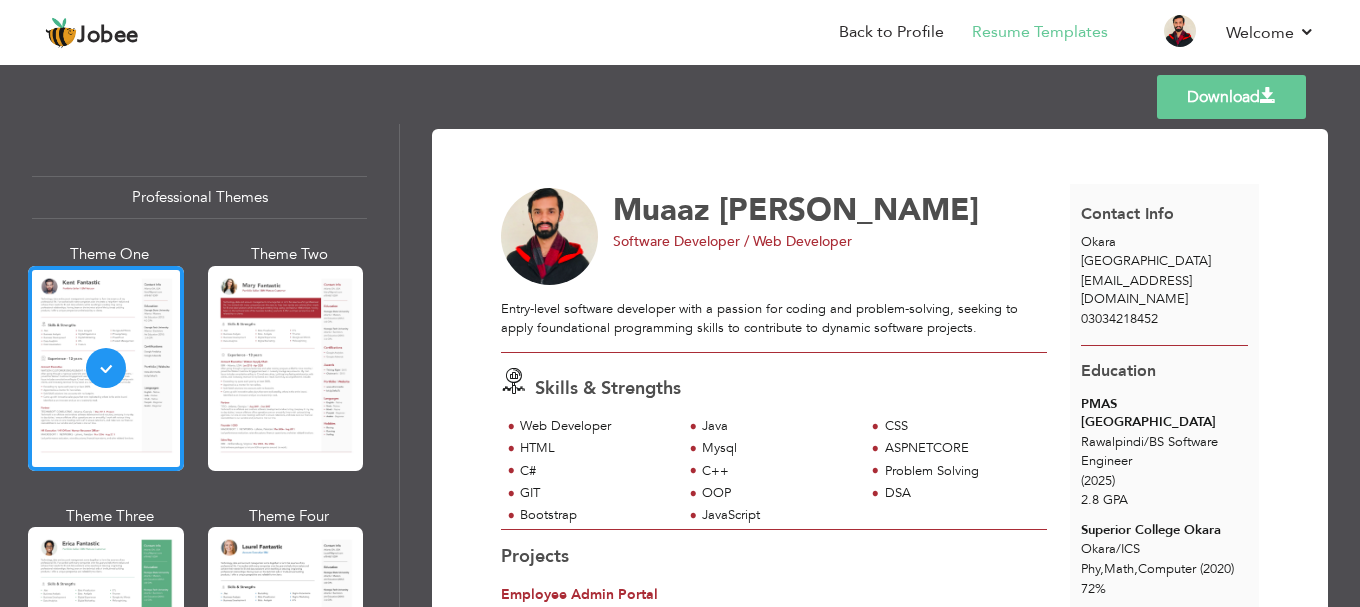 click at bounding box center (1268, 96) 